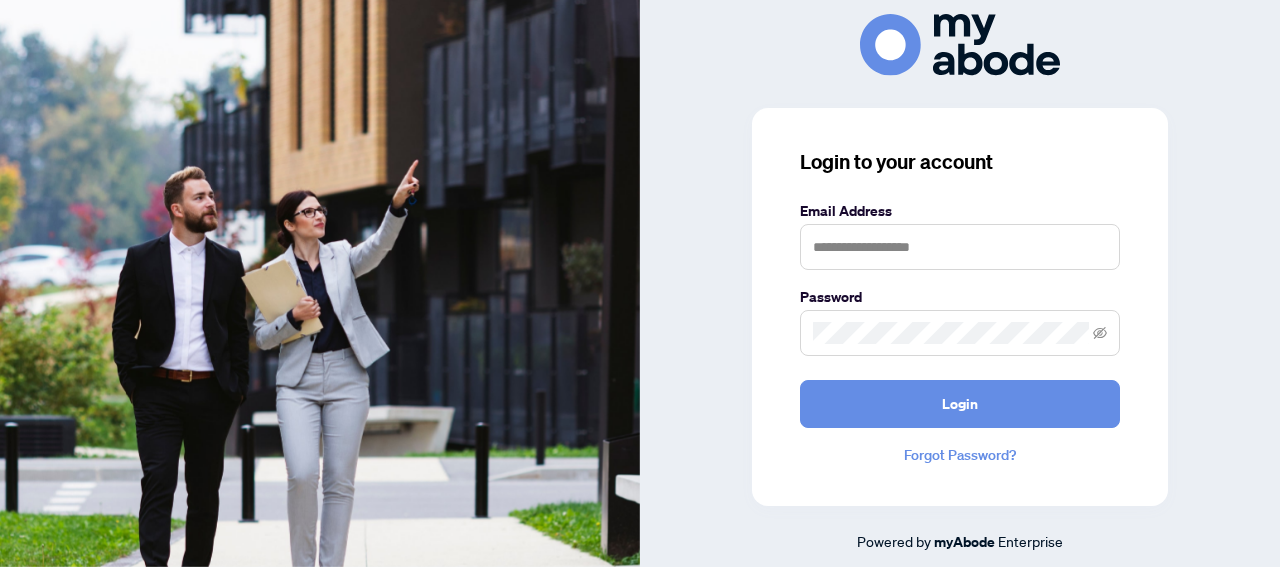 scroll, scrollTop: 0, scrollLeft: 0, axis: both 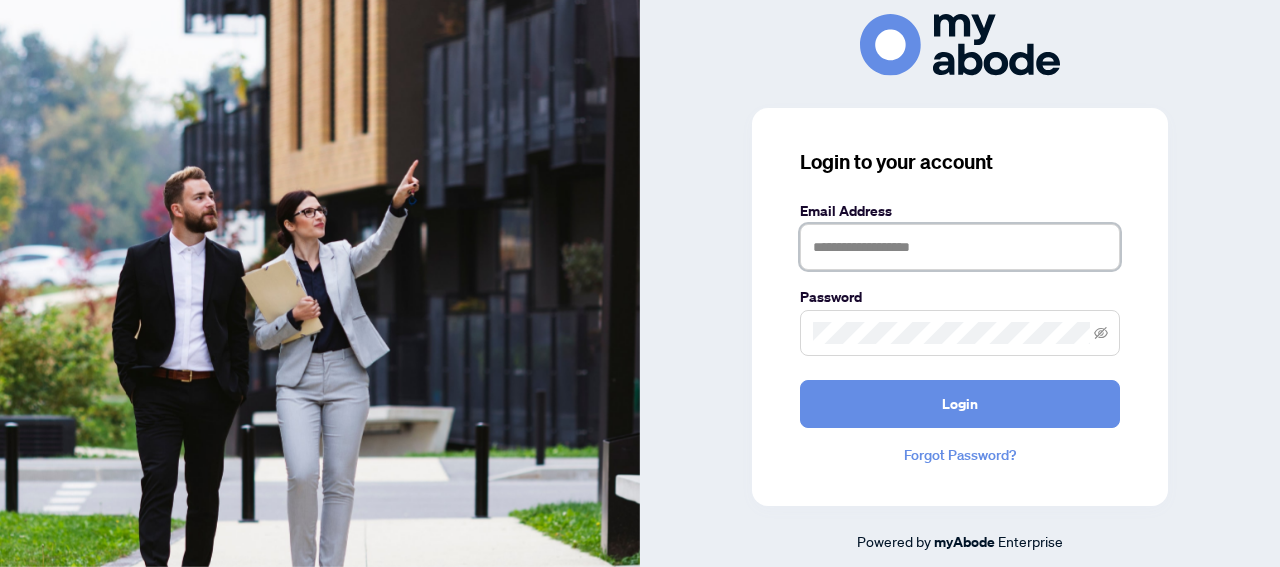 click at bounding box center [960, 247] 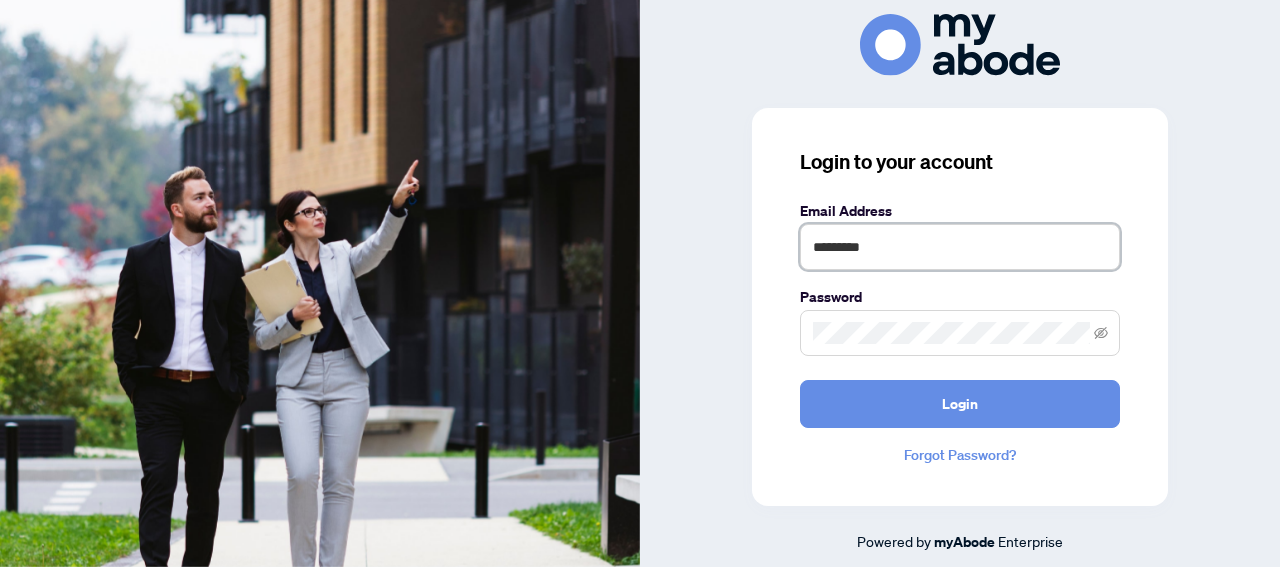 type on "**********" 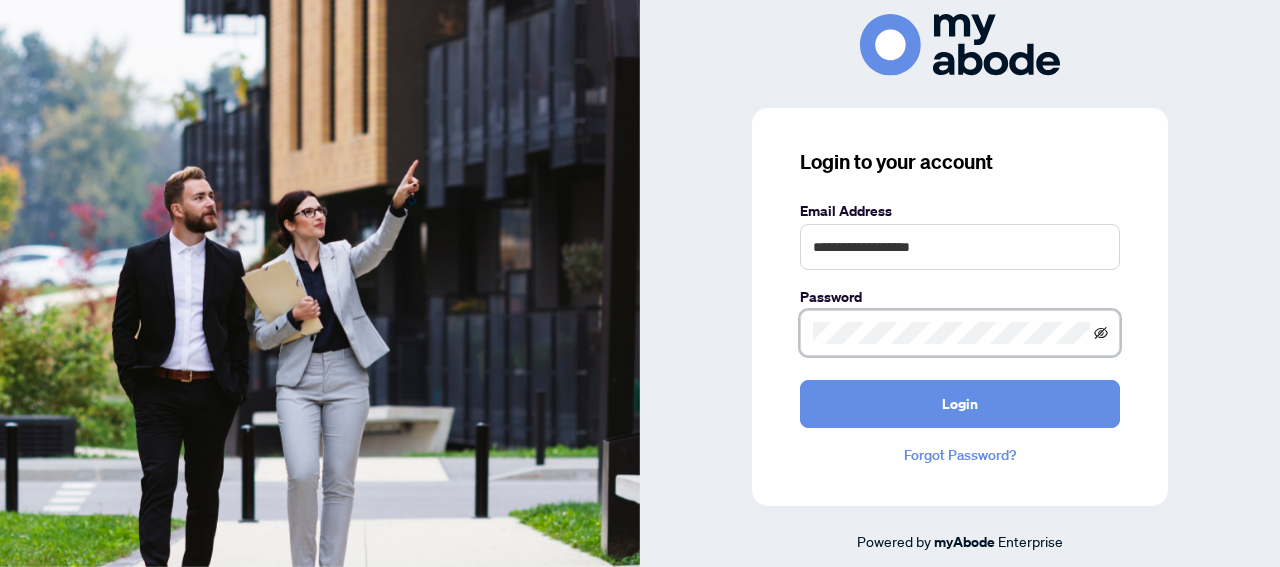 click 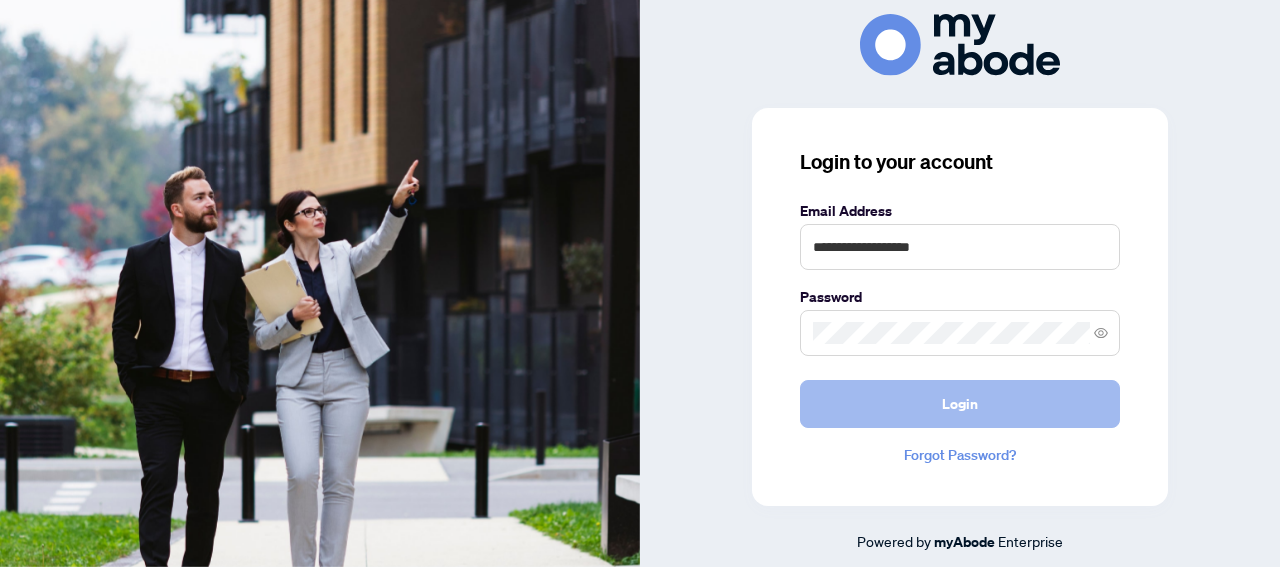 click on "Login" at bounding box center [960, 404] 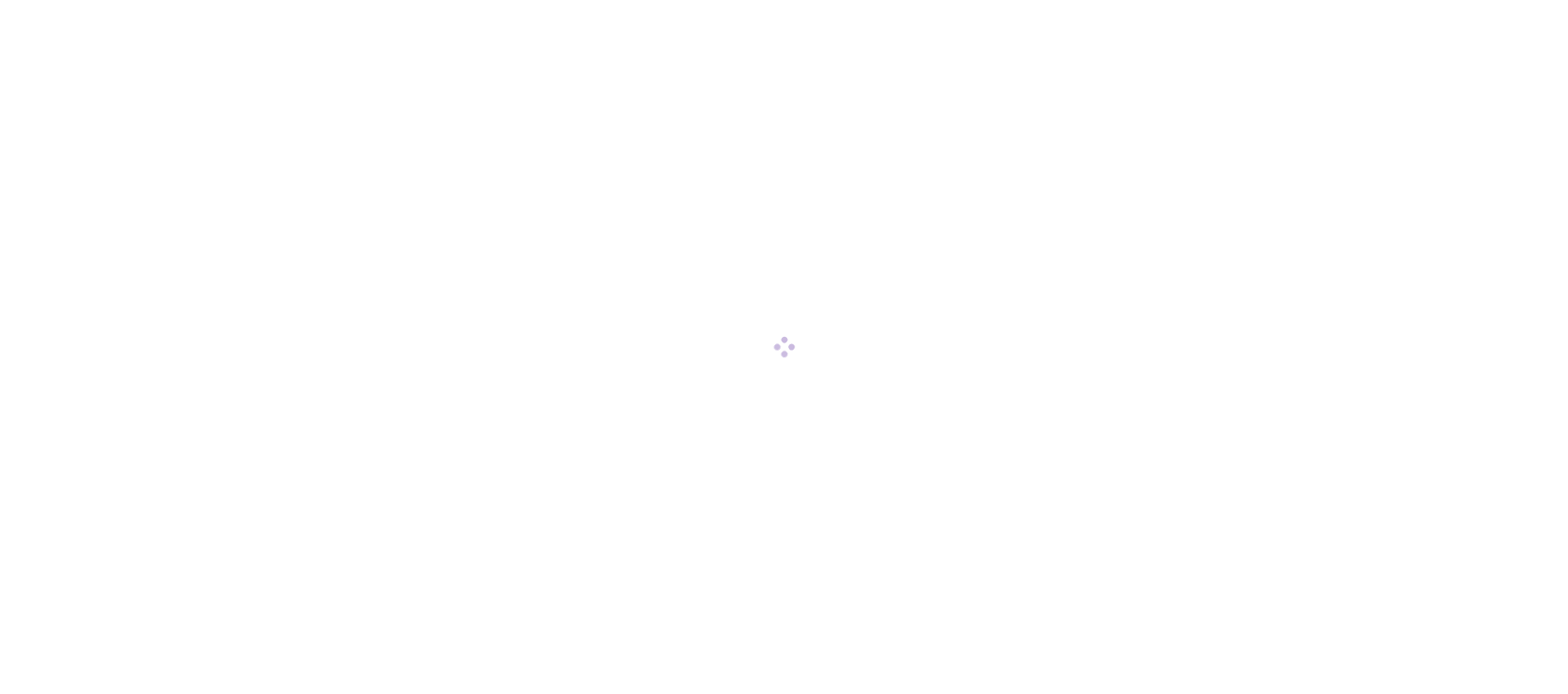 scroll, scrollTop: 0, scrollLeft: 0, axis: both 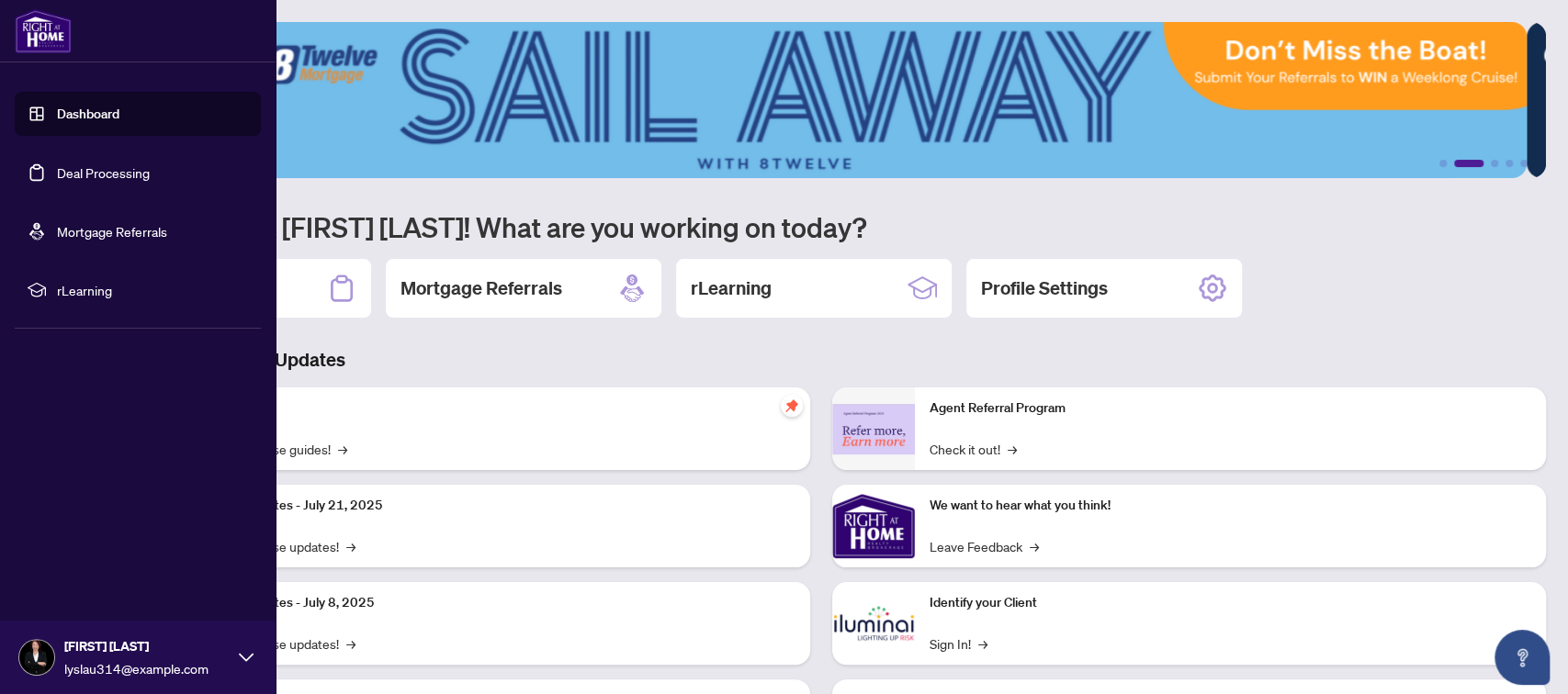 click on "Deal Processing" at bounding box center (103, 173) 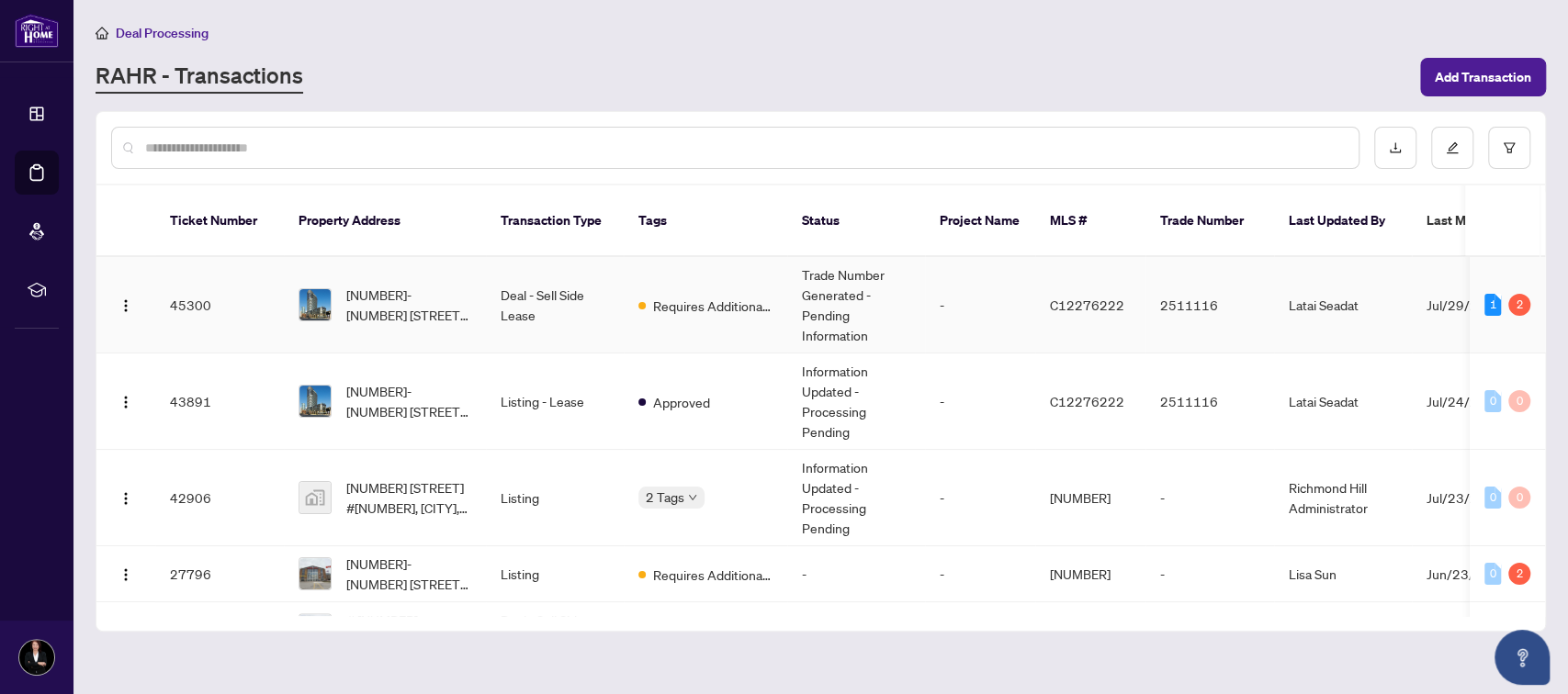 click on "45300" at bounding box center (220, 305) 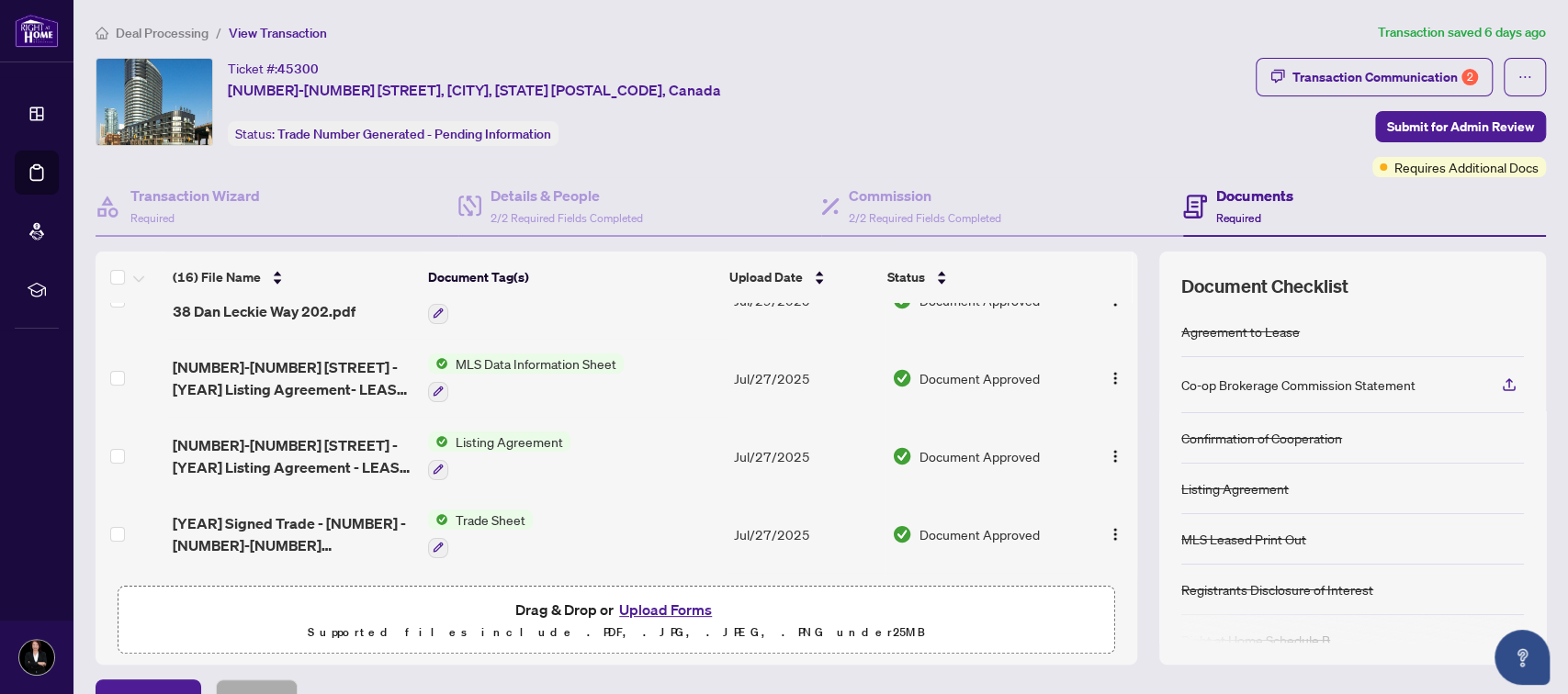 scroll, scrollTop: 0, scrollLeft: 0, axis: both 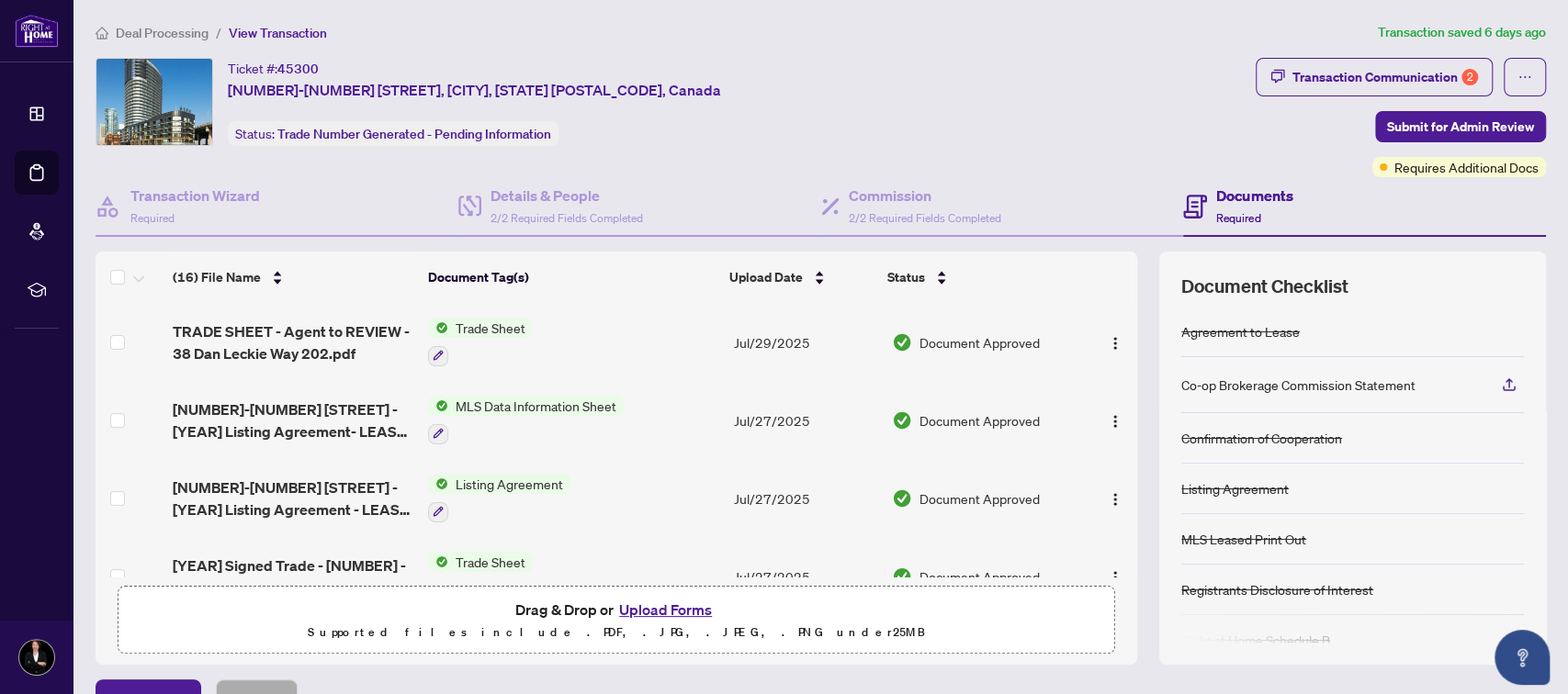 click on "Upload Forms" at bounding box center [665, 610] 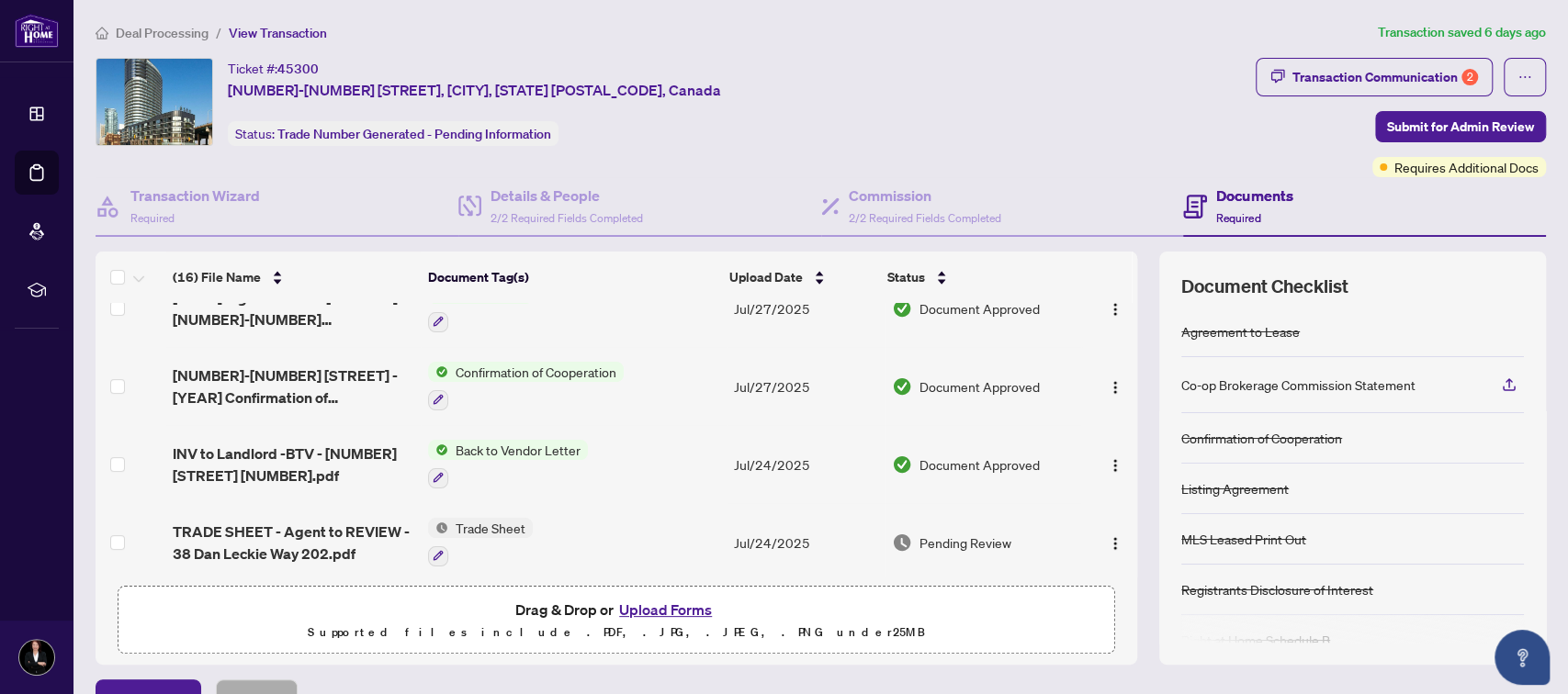 scroll, scrollTop: 244, scrollLeft: 0, axis: vertical 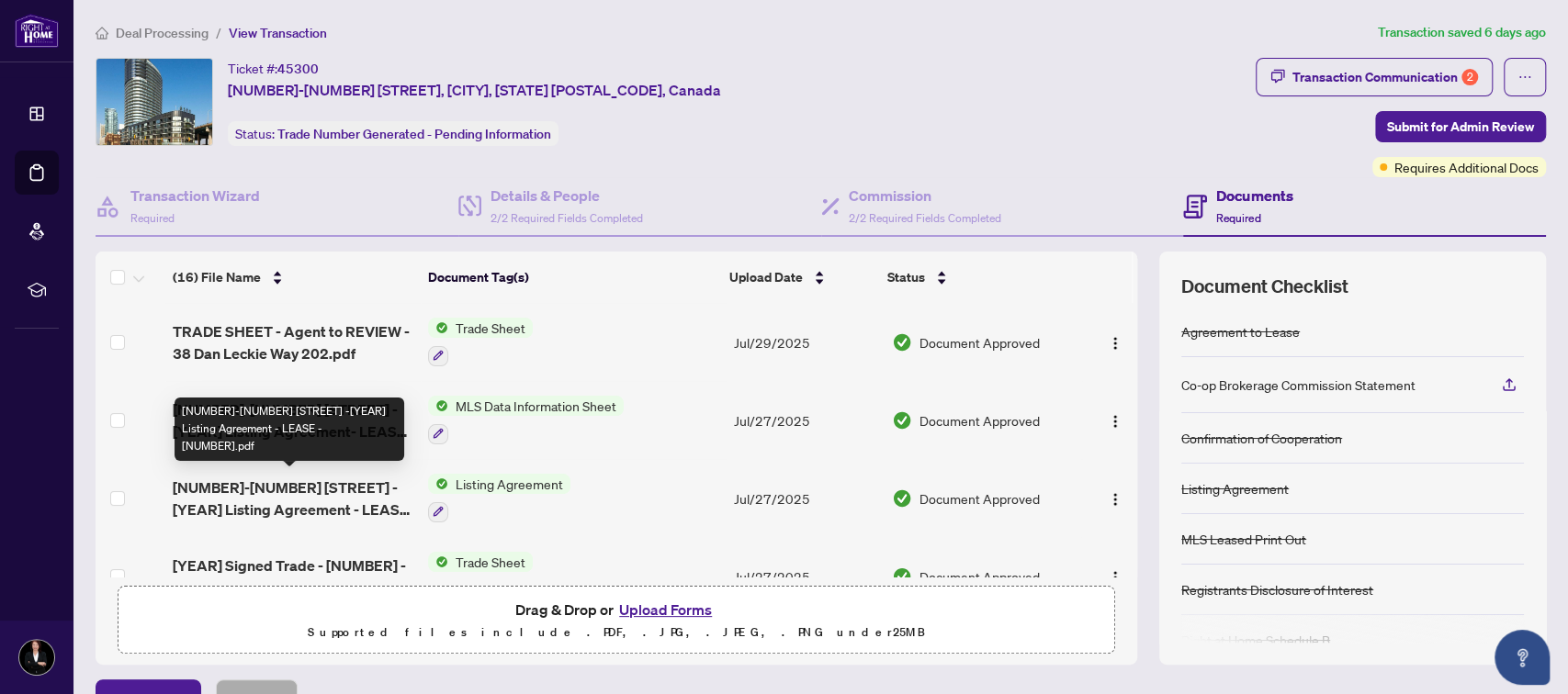 click on "[NUMBER]-[NUMBER] [STREET] -[YEAR] Listing Agreement - LEASE - [NUMBER].pdf" at bounding box center (293, 498) 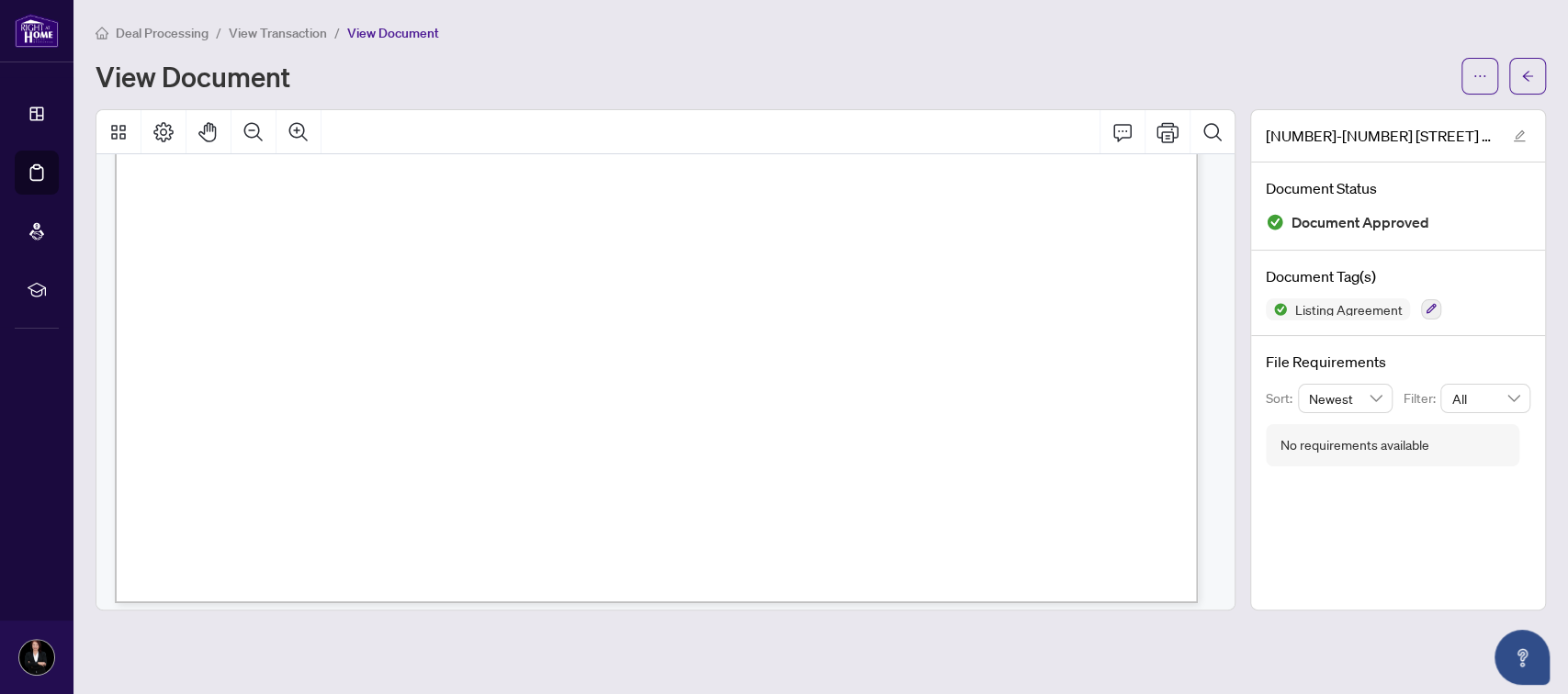 scroll, scrollTop: 734, scrollLeft: 0, axis: vertical 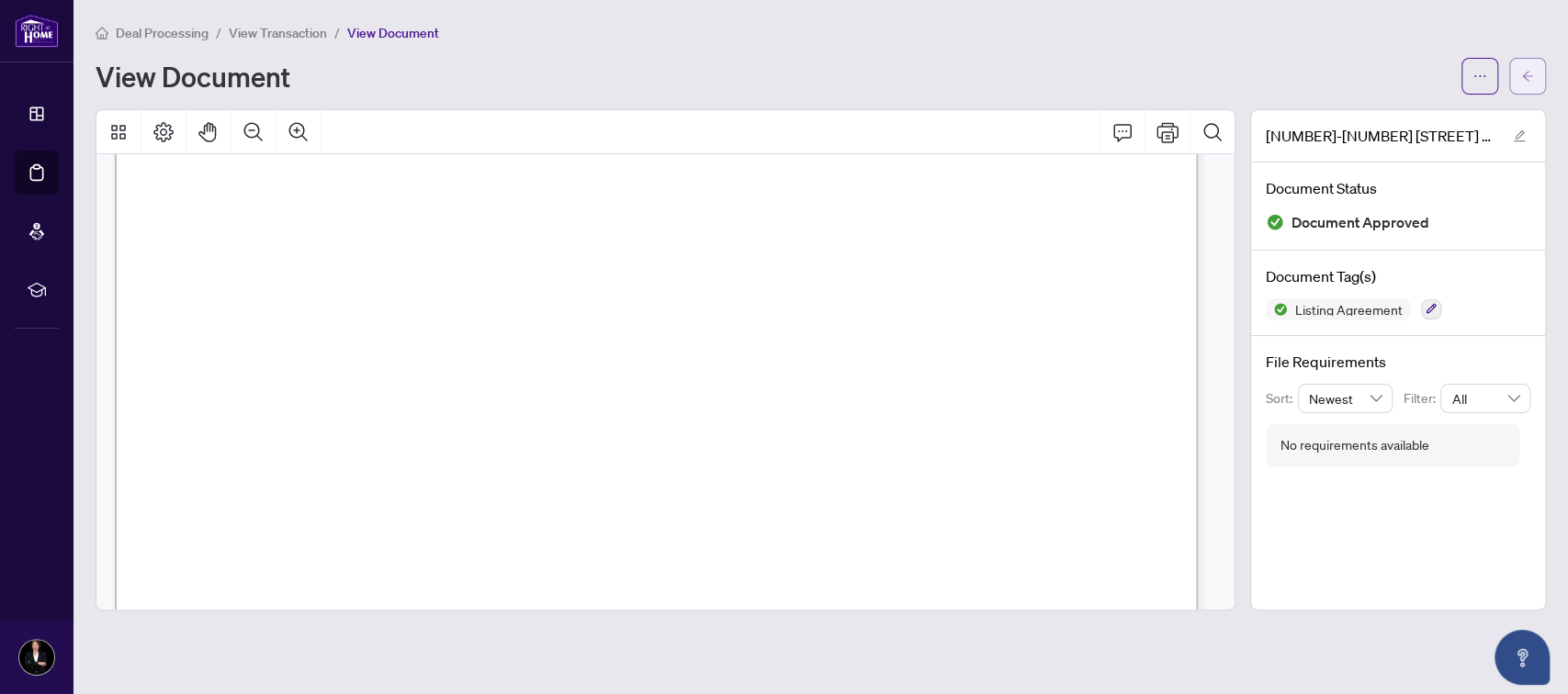 click at bounding box center (1528, 76) 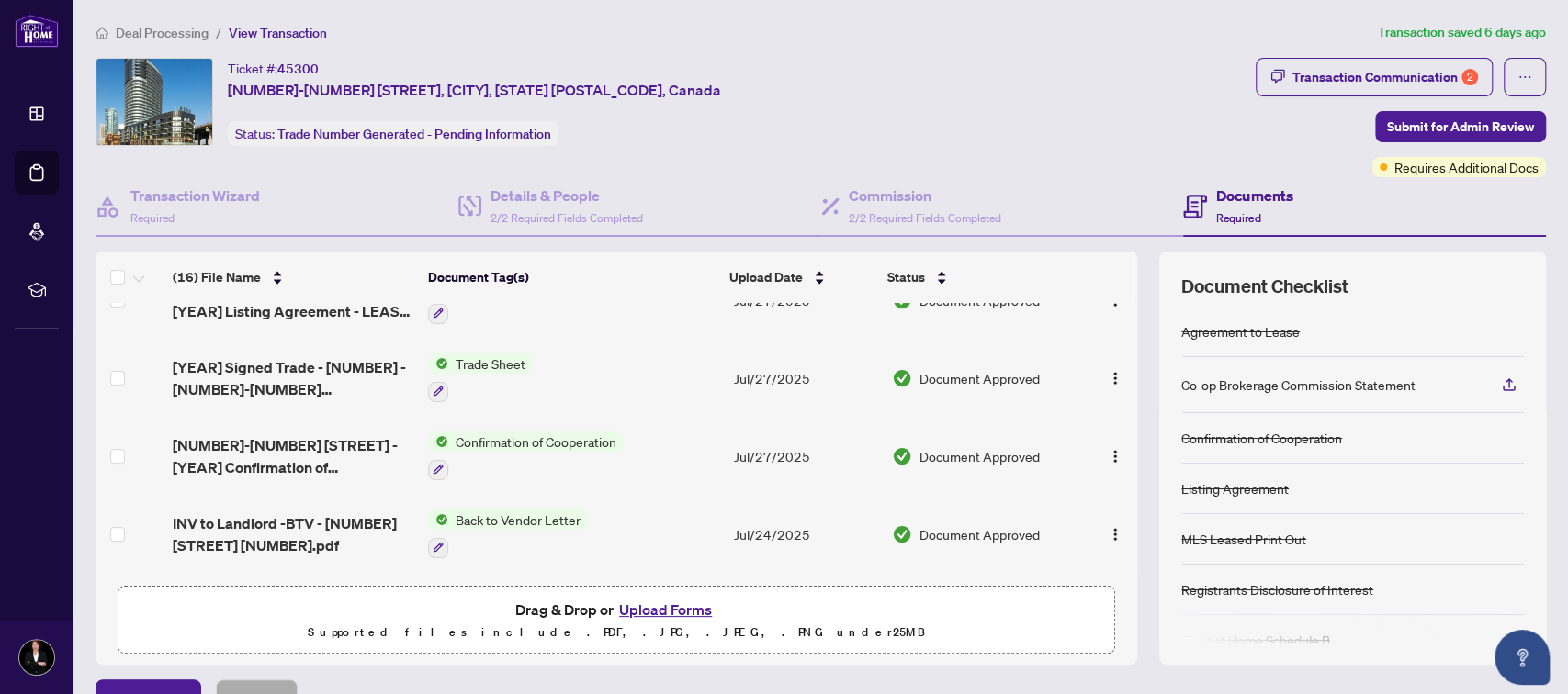 scroll, scrollTop: 244, scrollLeft: 0, axis: vertical 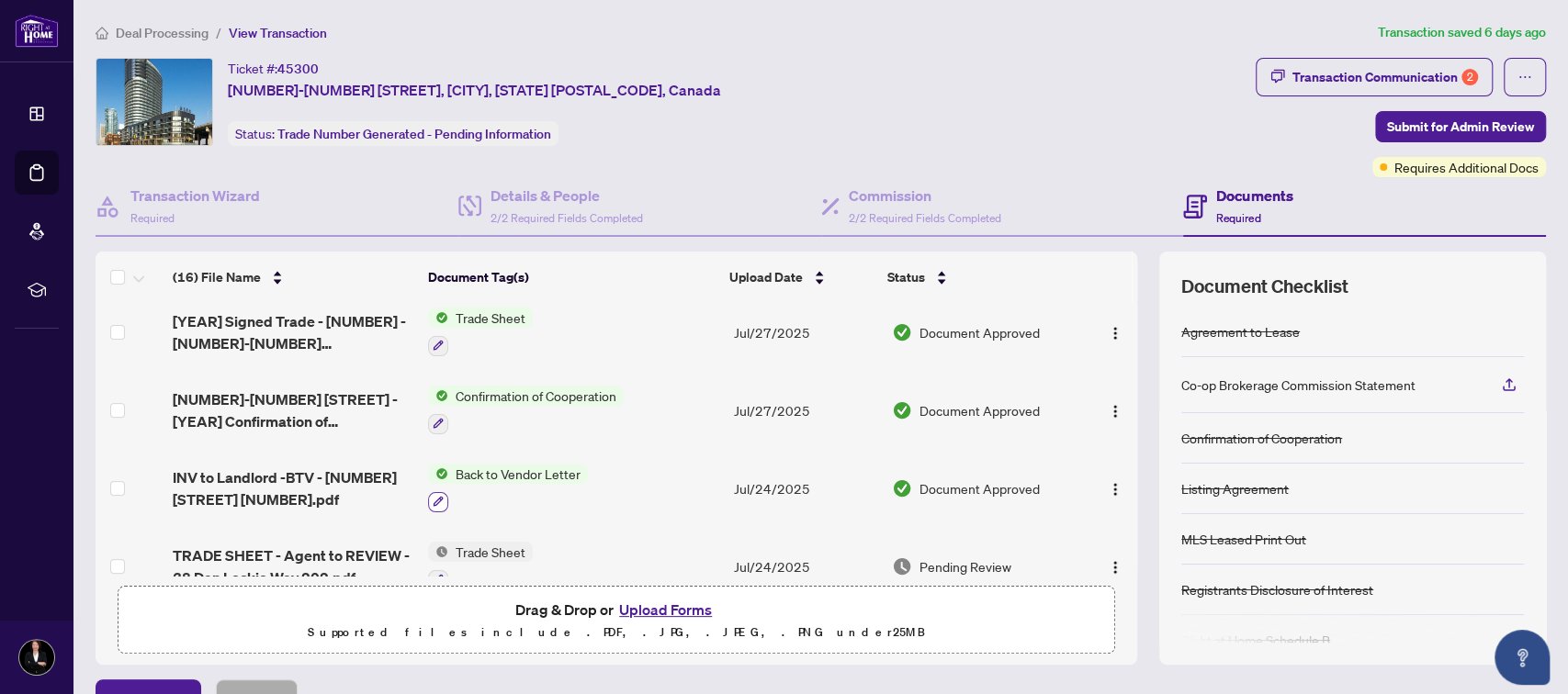 click 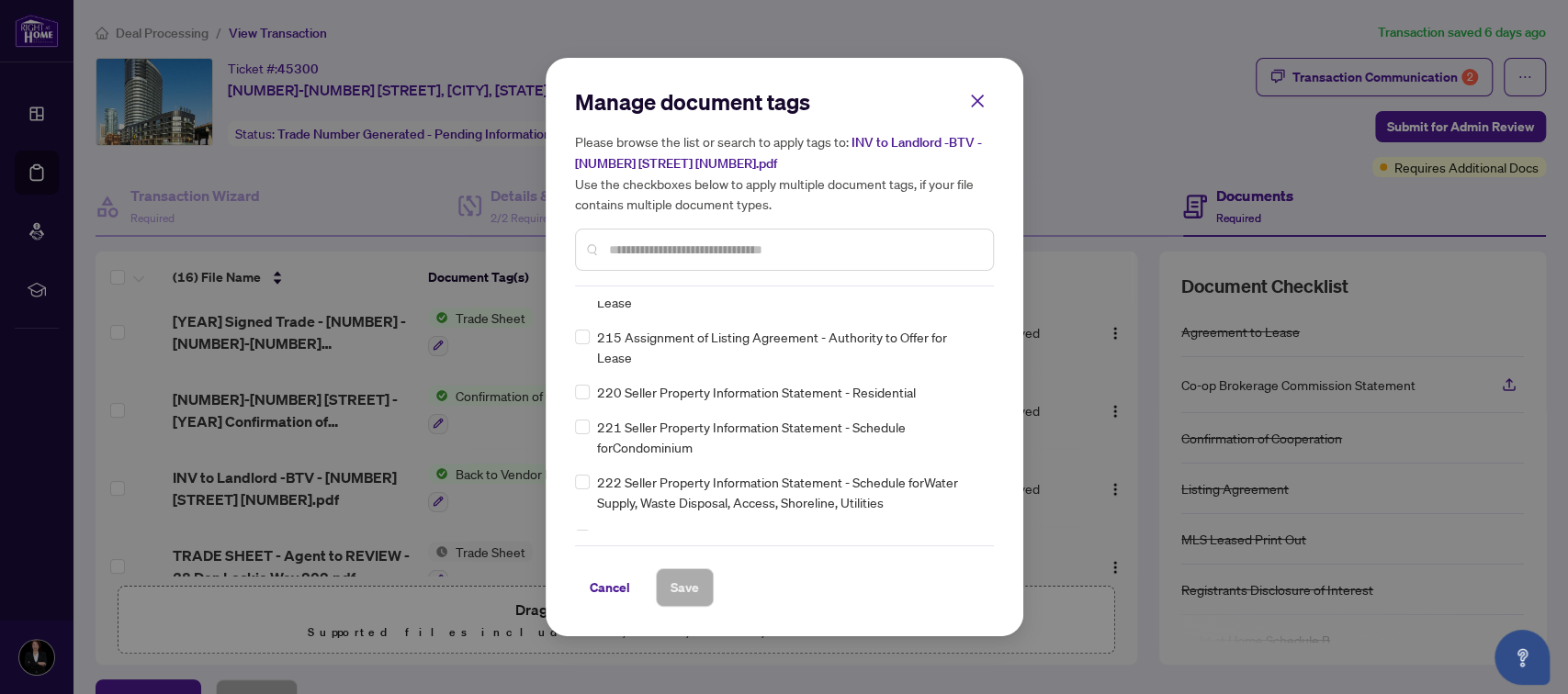 scroll, scrollTop: 6610, scrollLeft: 0, axis: vertical 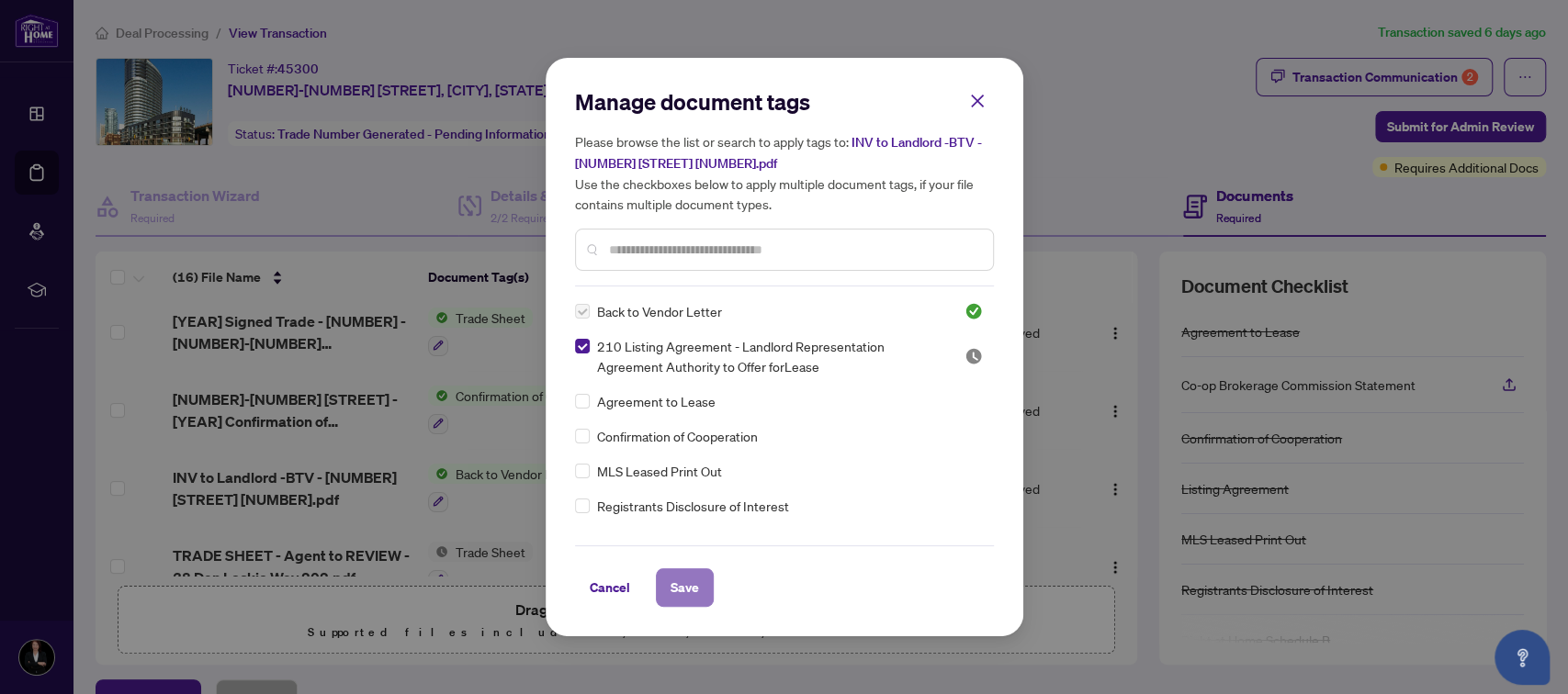 click on "Save" at bounding box center (684, 588) 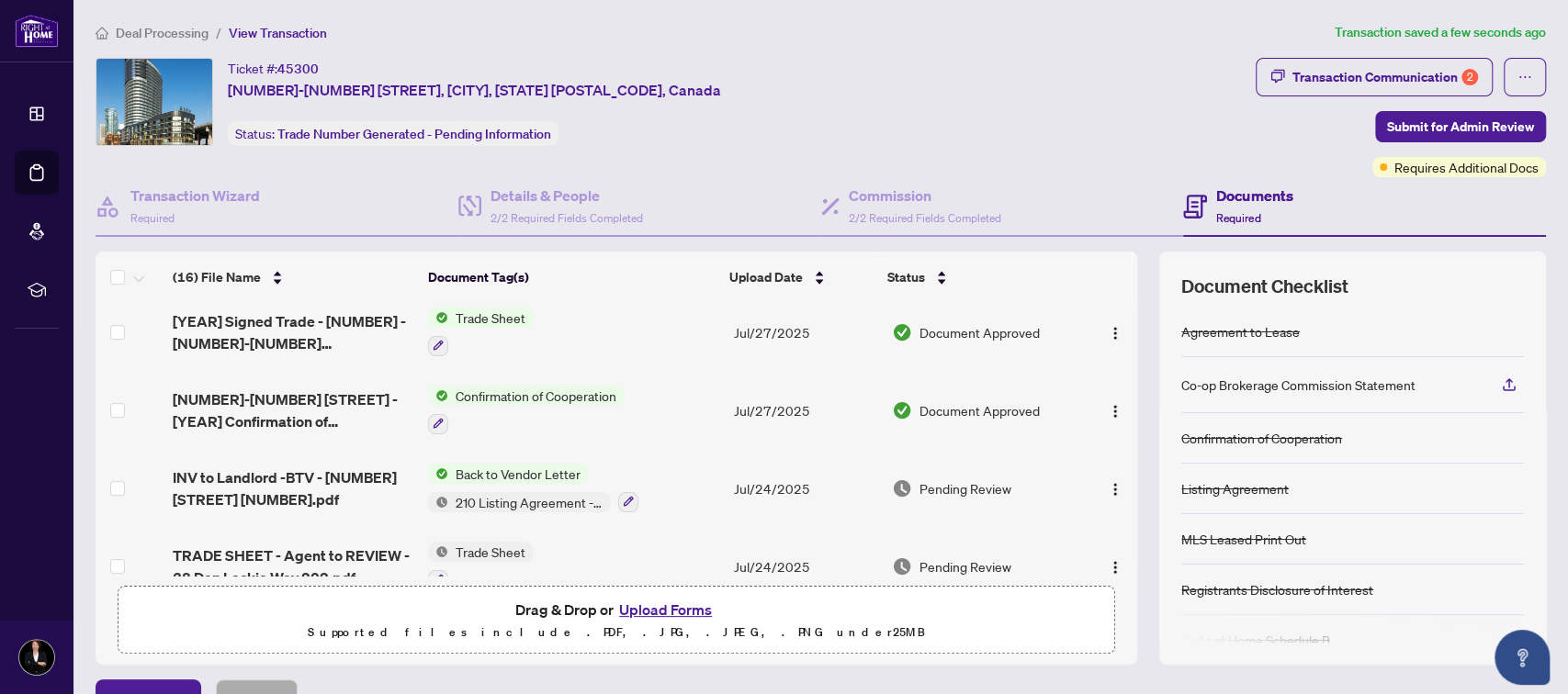 click on "Back to Vendor Letter" at bounding box center (518, 474) 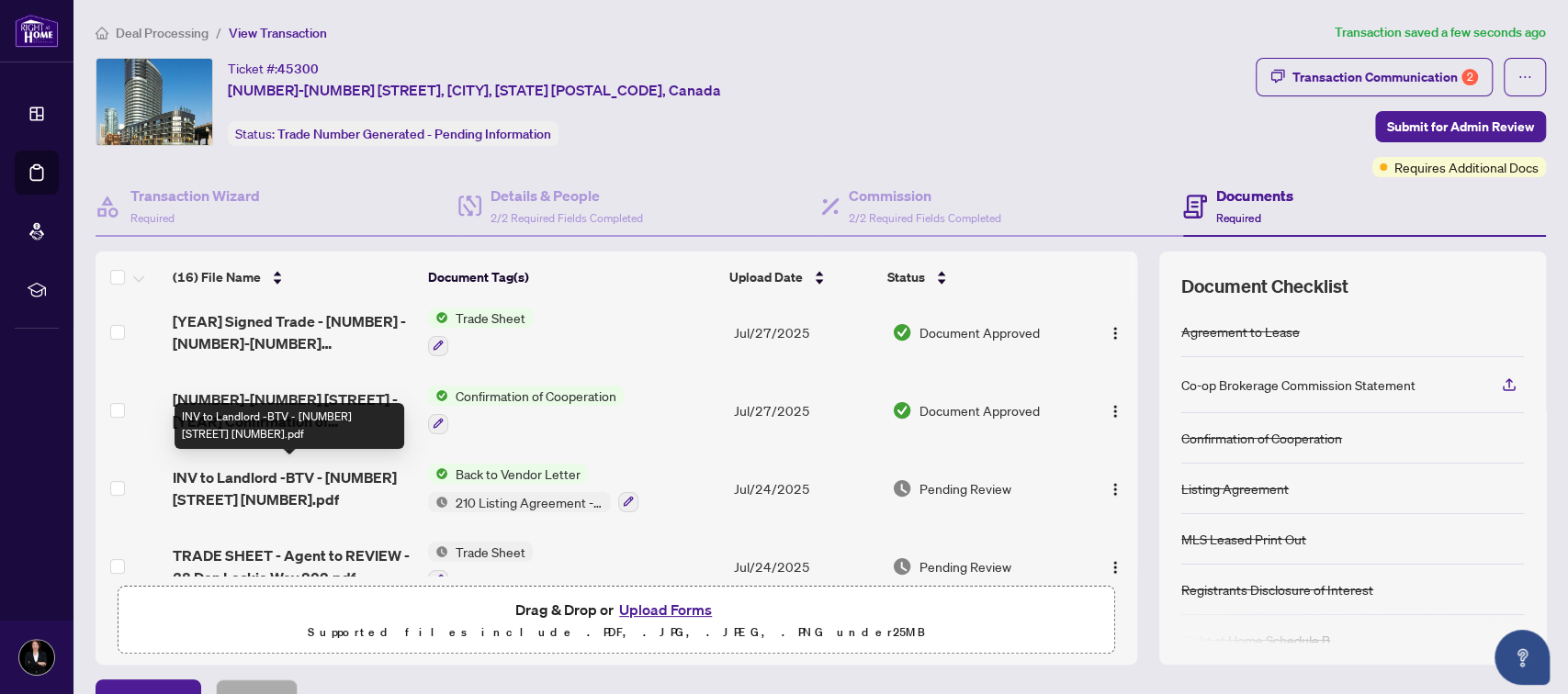 click on "INV to Landlord -BTV - [NUMBER] [STREET] [NUMBER].pdf" at bounding box center (293, 488) 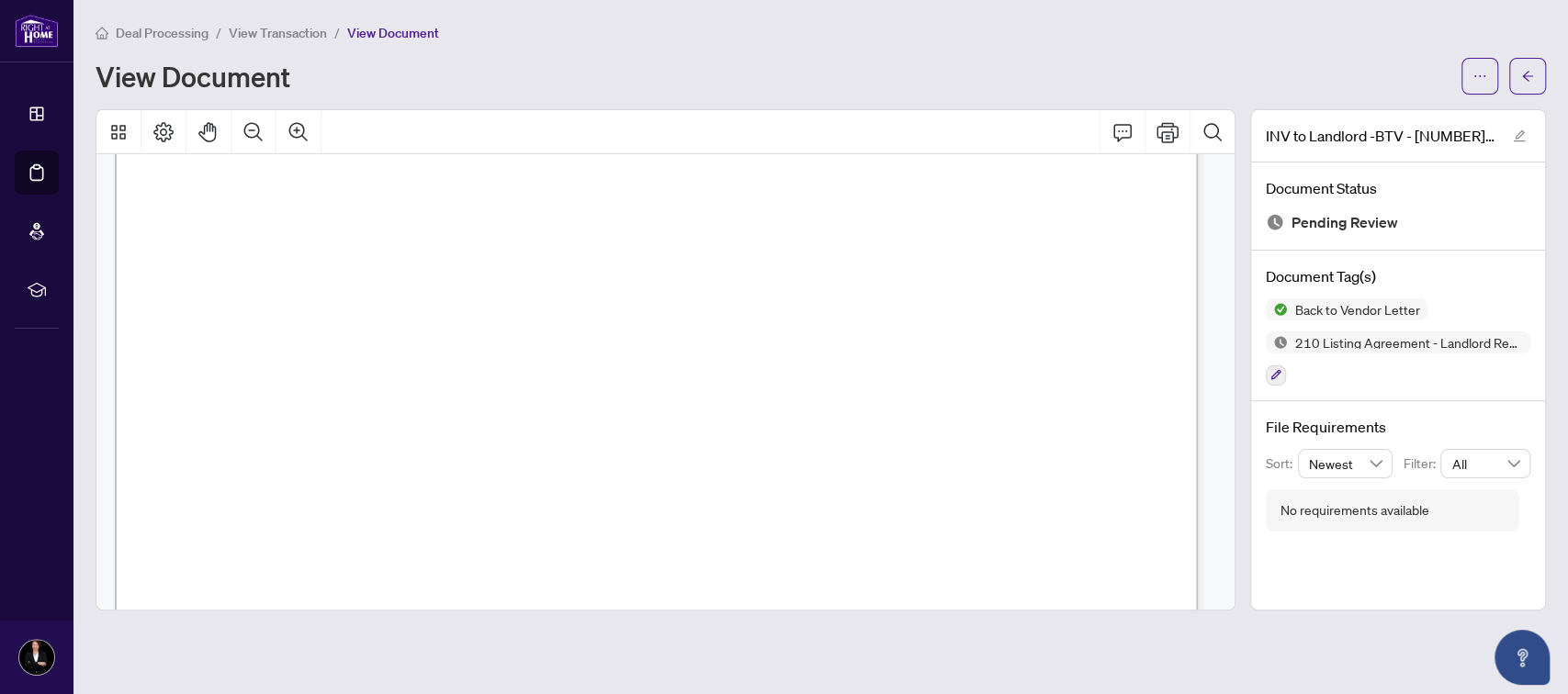 scroll, scrollTop: 489, scrollLeft: 0, axis: vertical 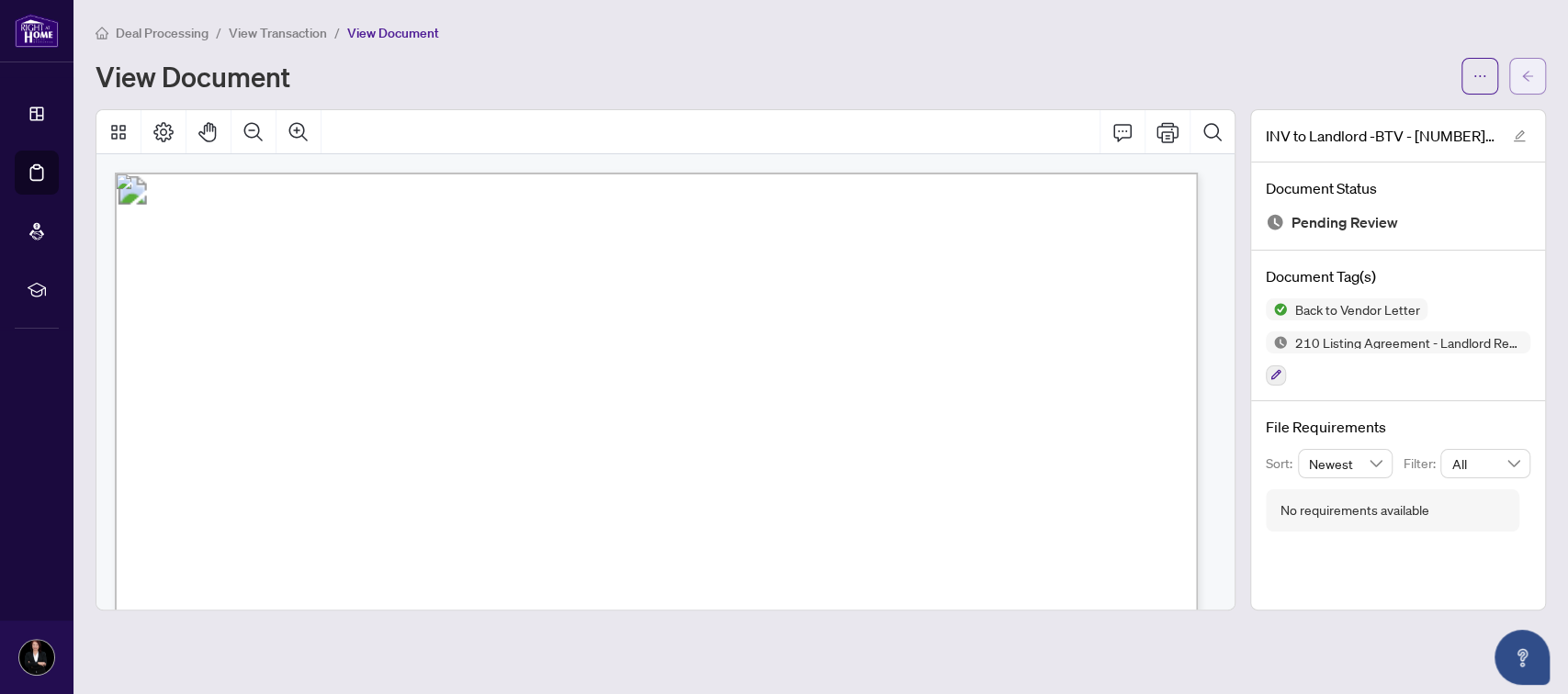click 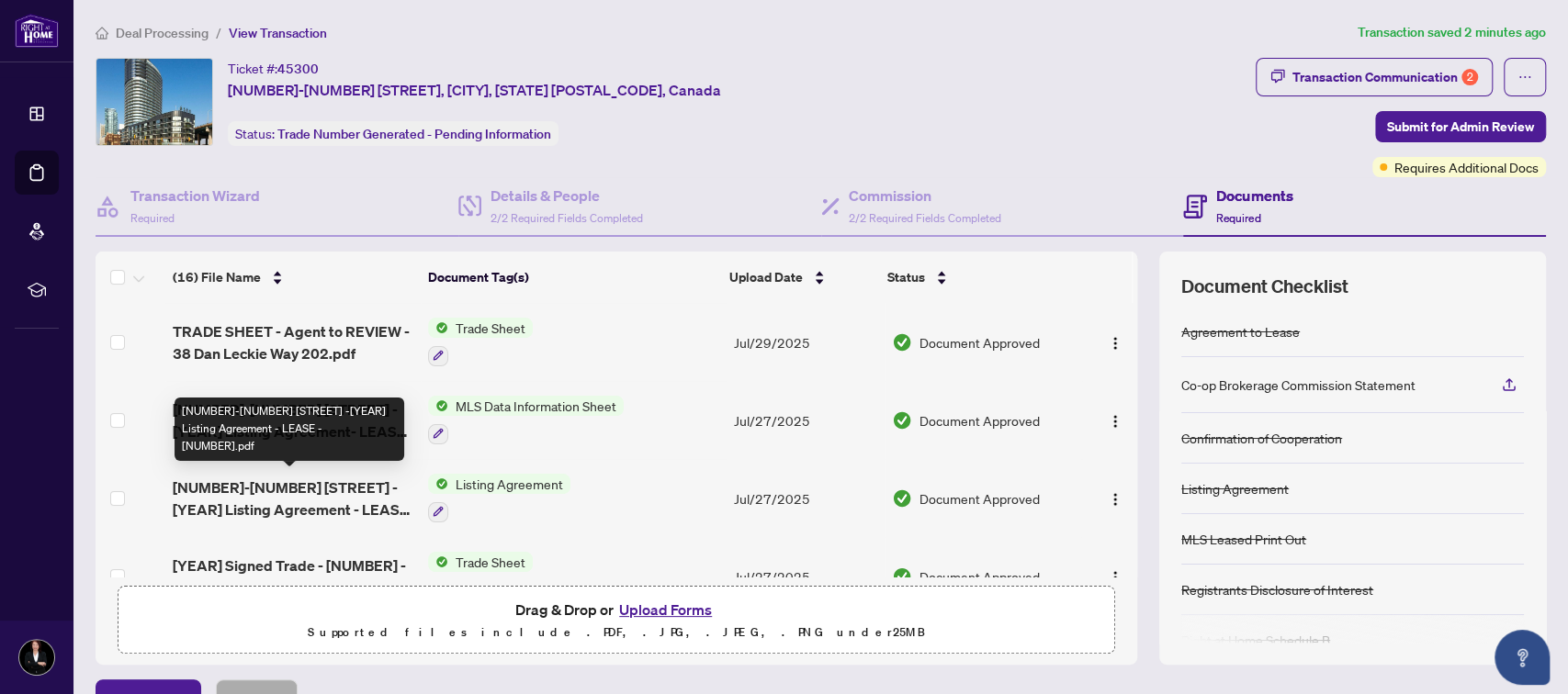 click on "[NUMBER]-[NUMBER] [STREET] -[YEAR] Listing Agreement - LEASE - [NUMBER].pdf" at bounding box center [293, 498] 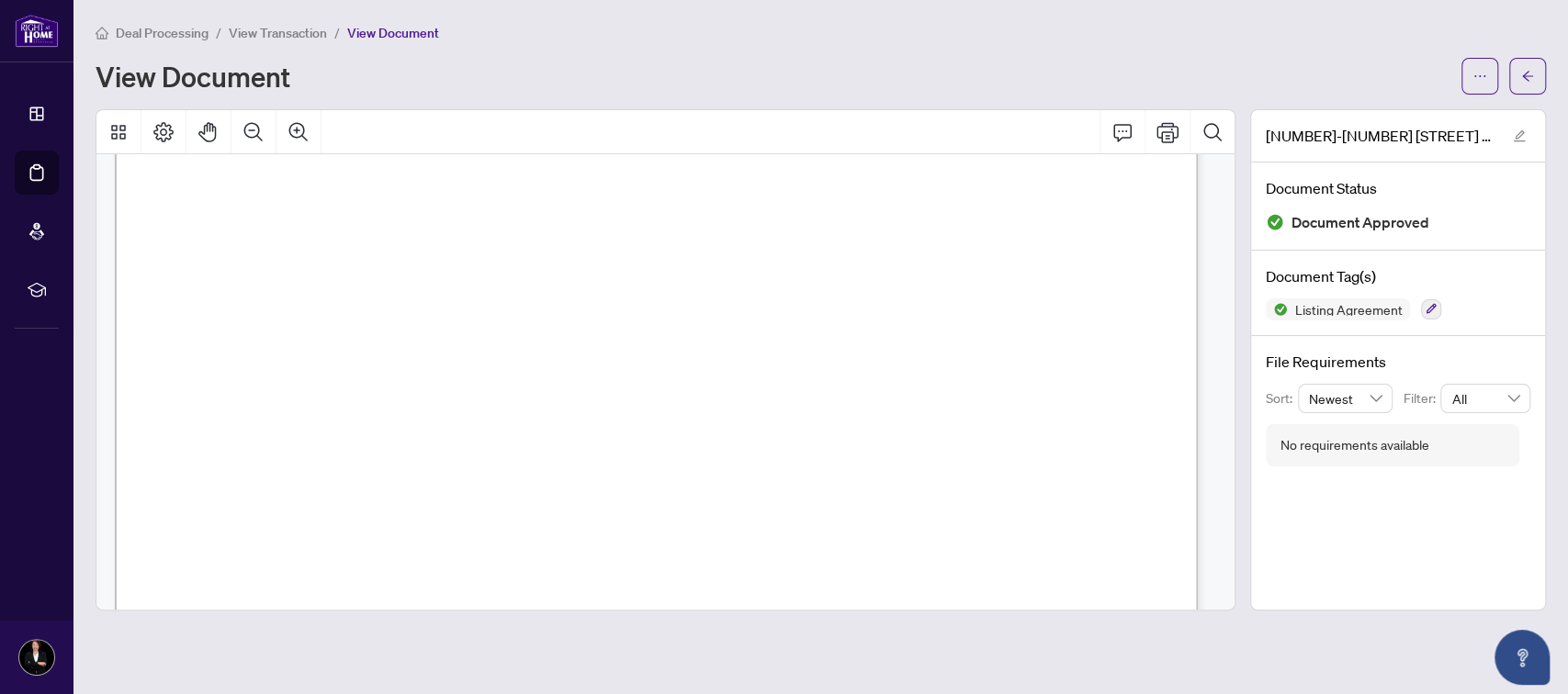 scroll, scrollTop: 244, scrollLeft: 0, axis: vertical 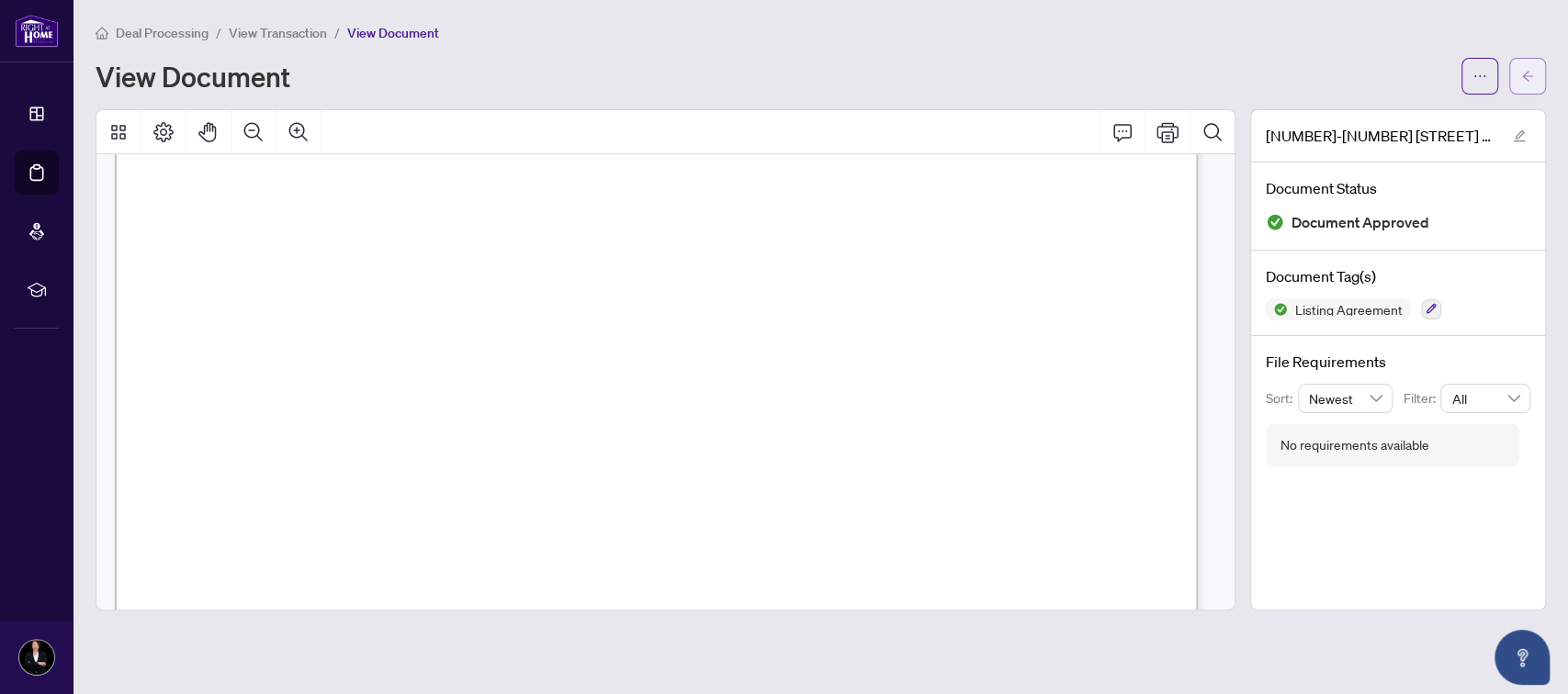 click at bounding box center [1528, 76] 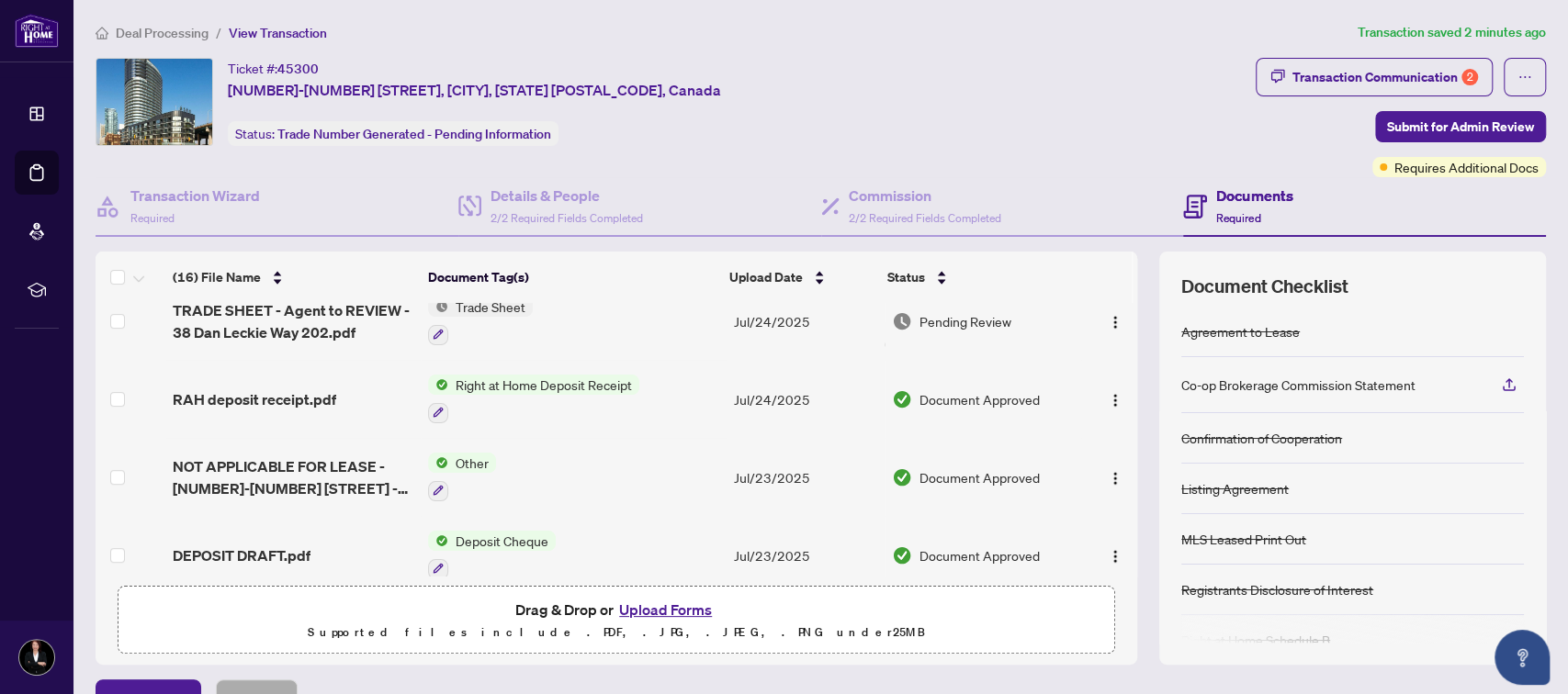 scroll, scrollTop: 244, scrollLeft: 0, axis: vertical 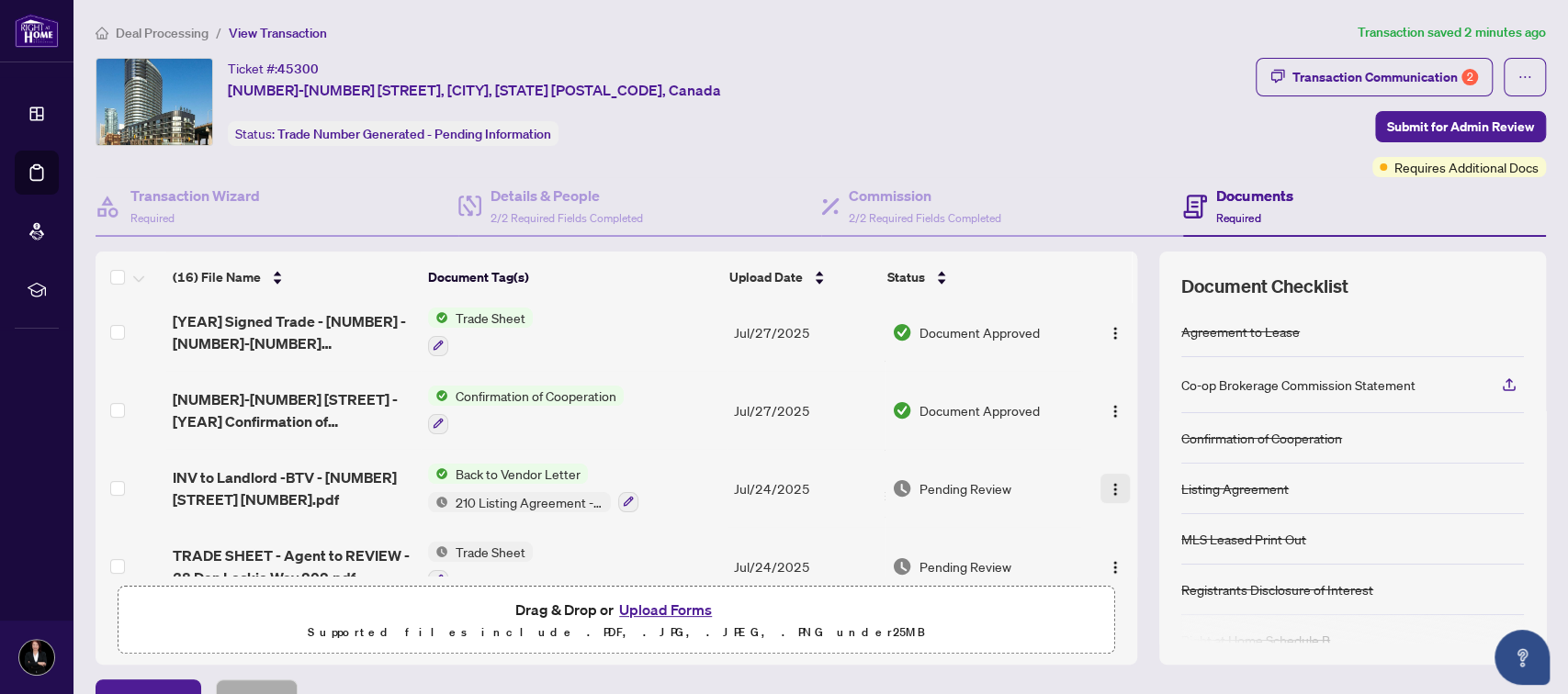 click at bounding box center (1115, 489) 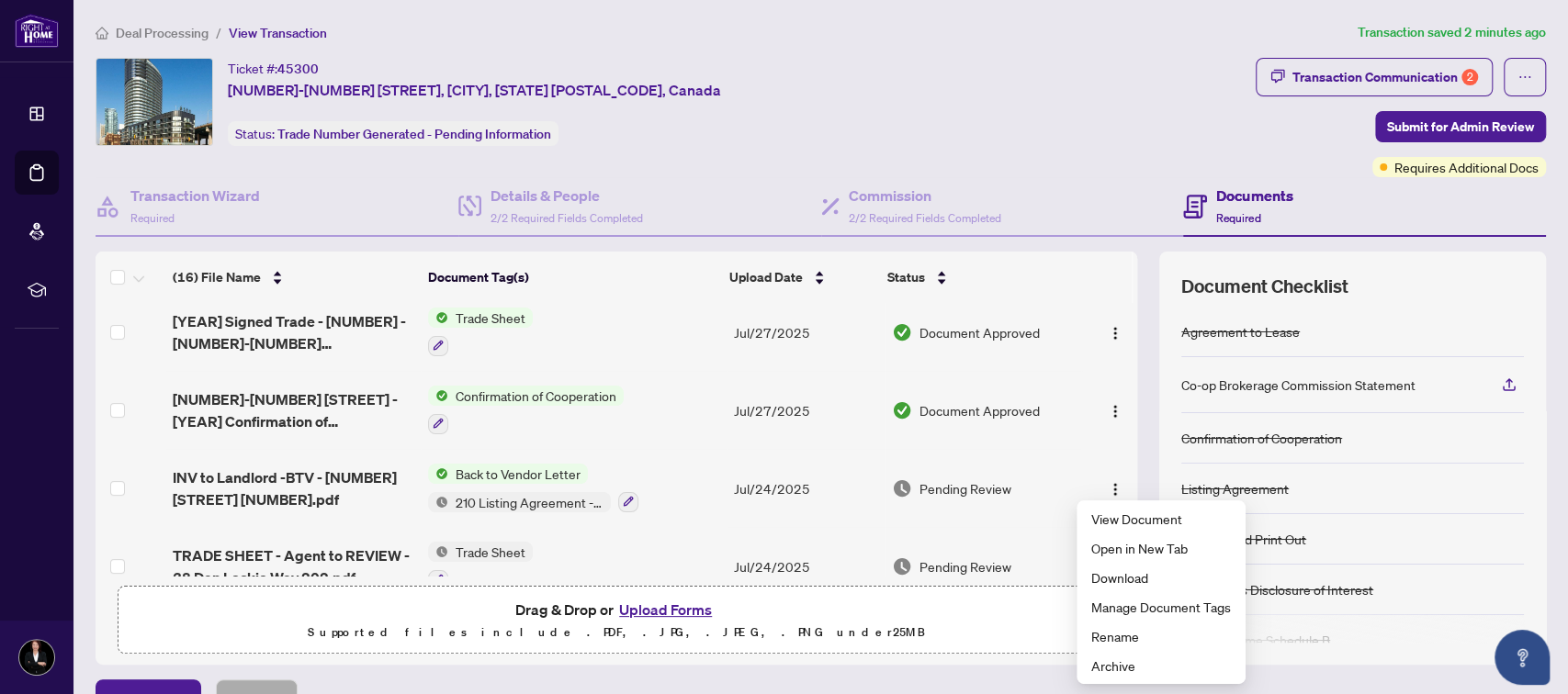 click on "210 Listing Agreement - Landlord Representation Agreement Authority to Offer forLease" at bounding box center [529, 502] 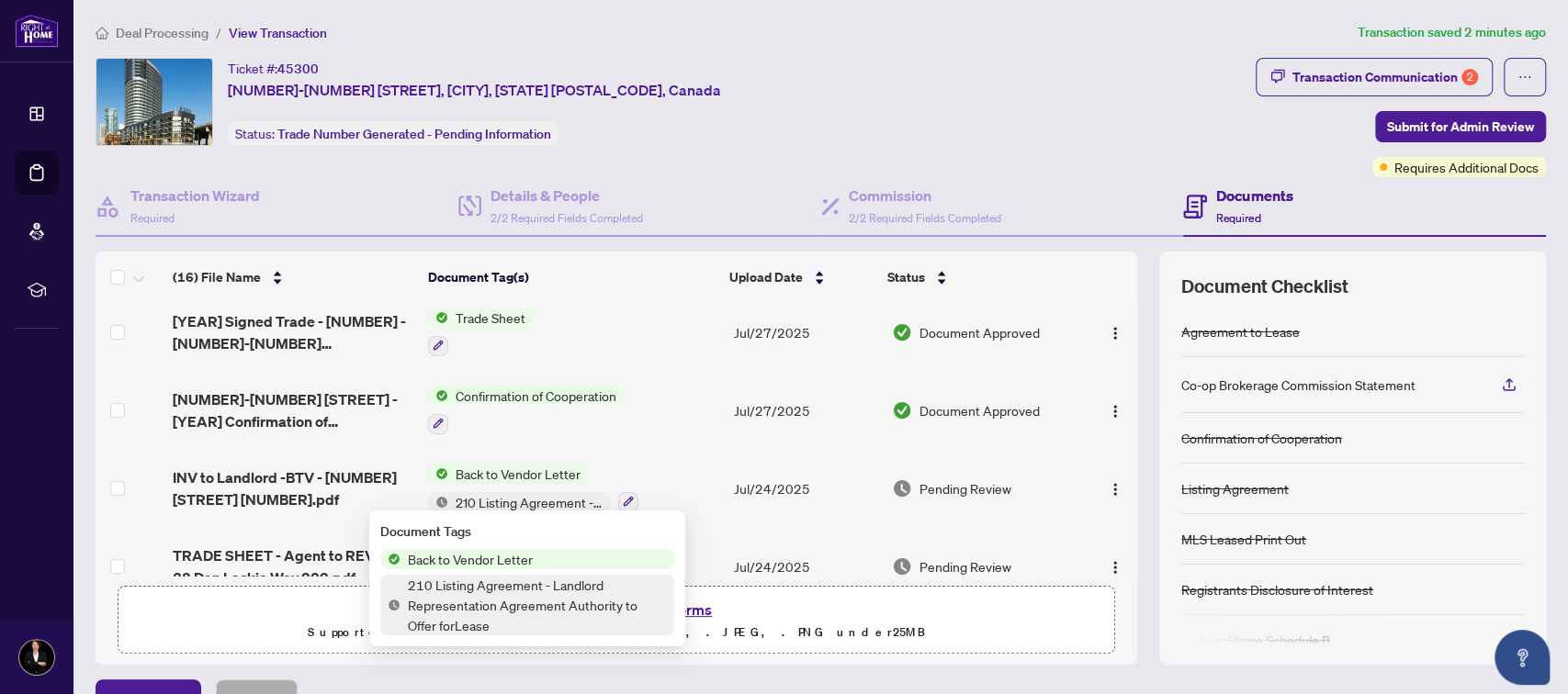 click on "210 Listing Agreement - Landlord Representation Agreement Authority to Offer forLease" at bounding box center [537, 605] 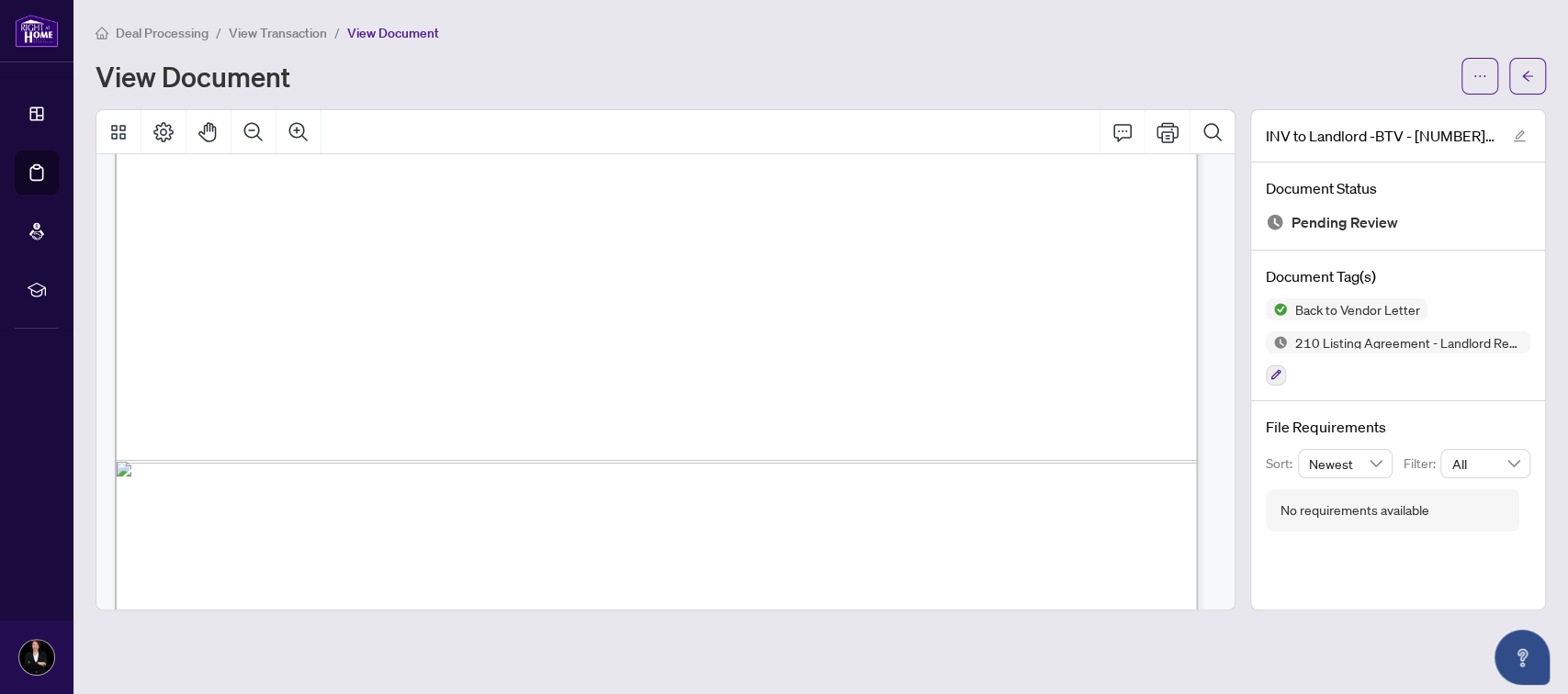 scroll, scrollTop: 999, scrollLeft: 0, axis: vertical 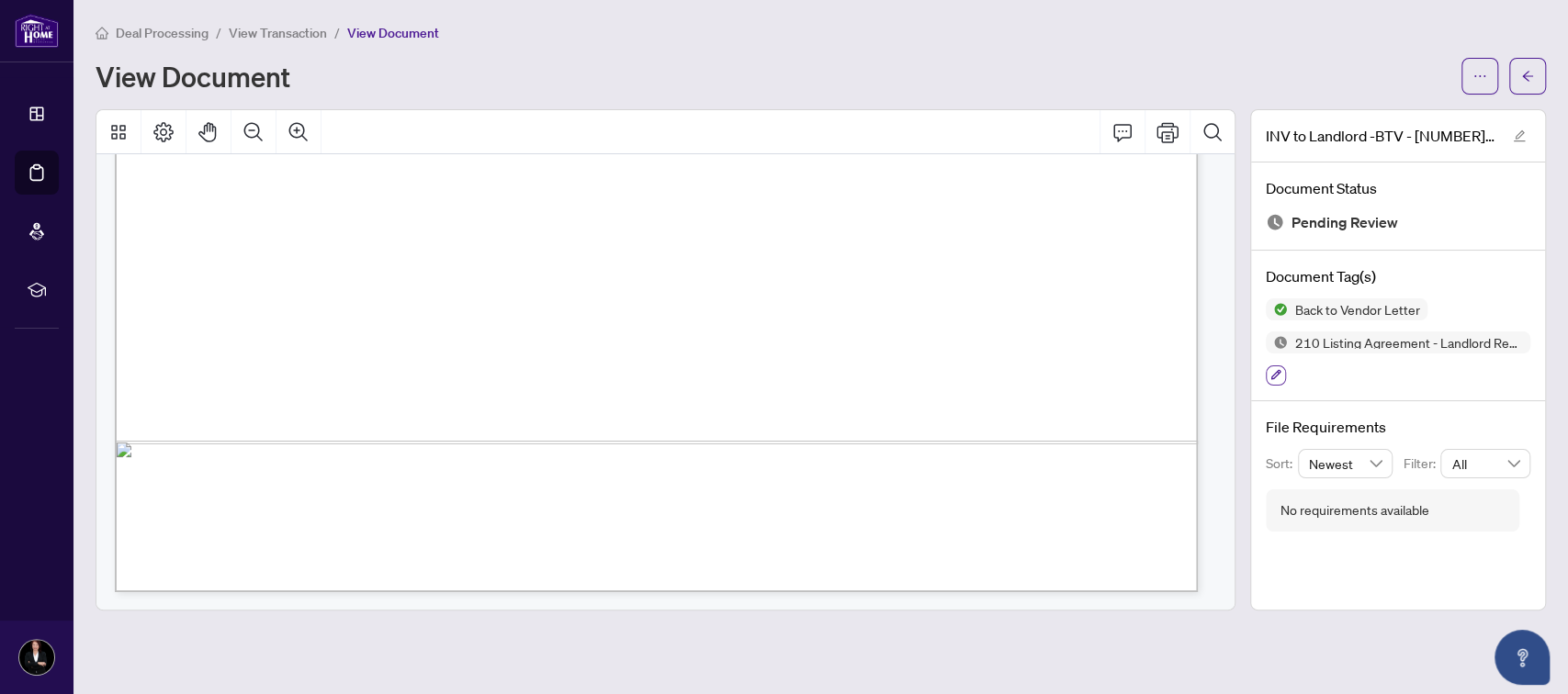 click 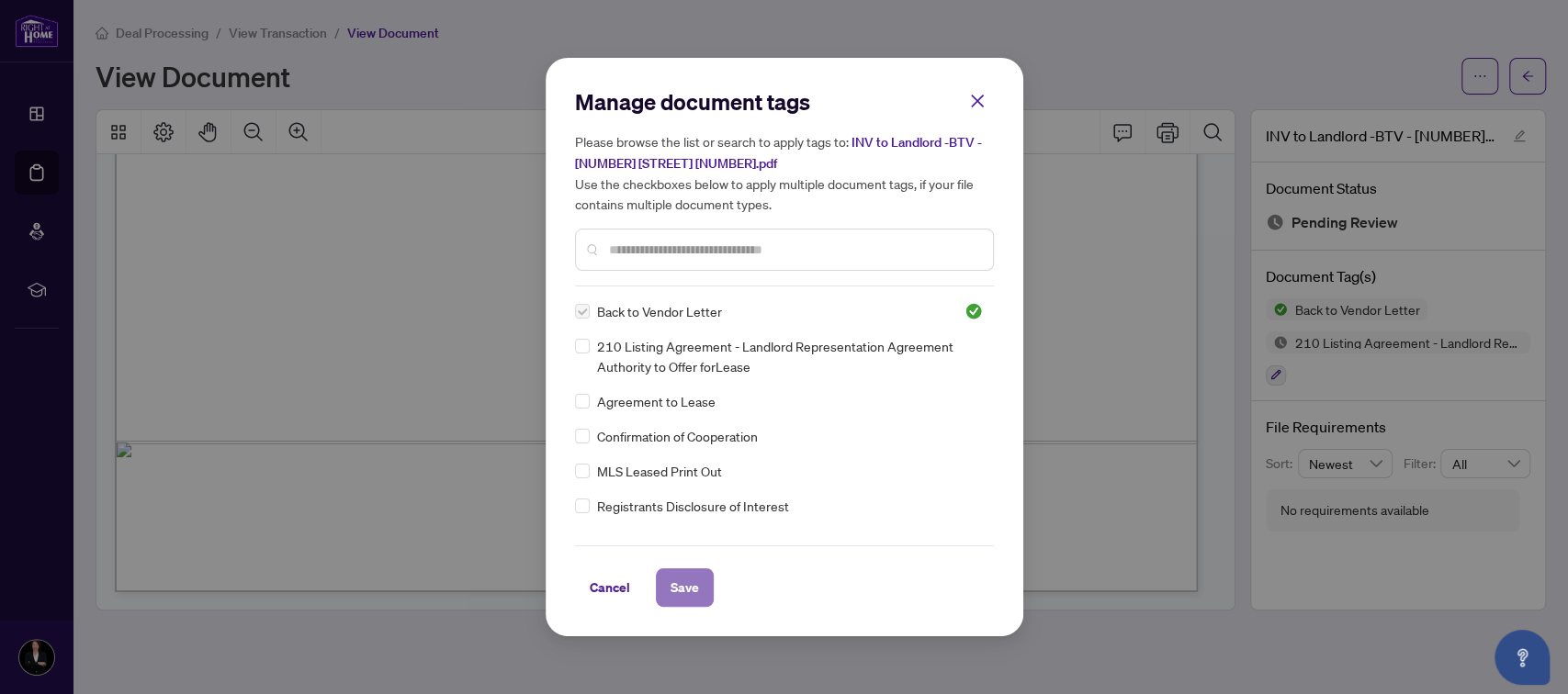 click on "Save" at bounding box center (684, 588) 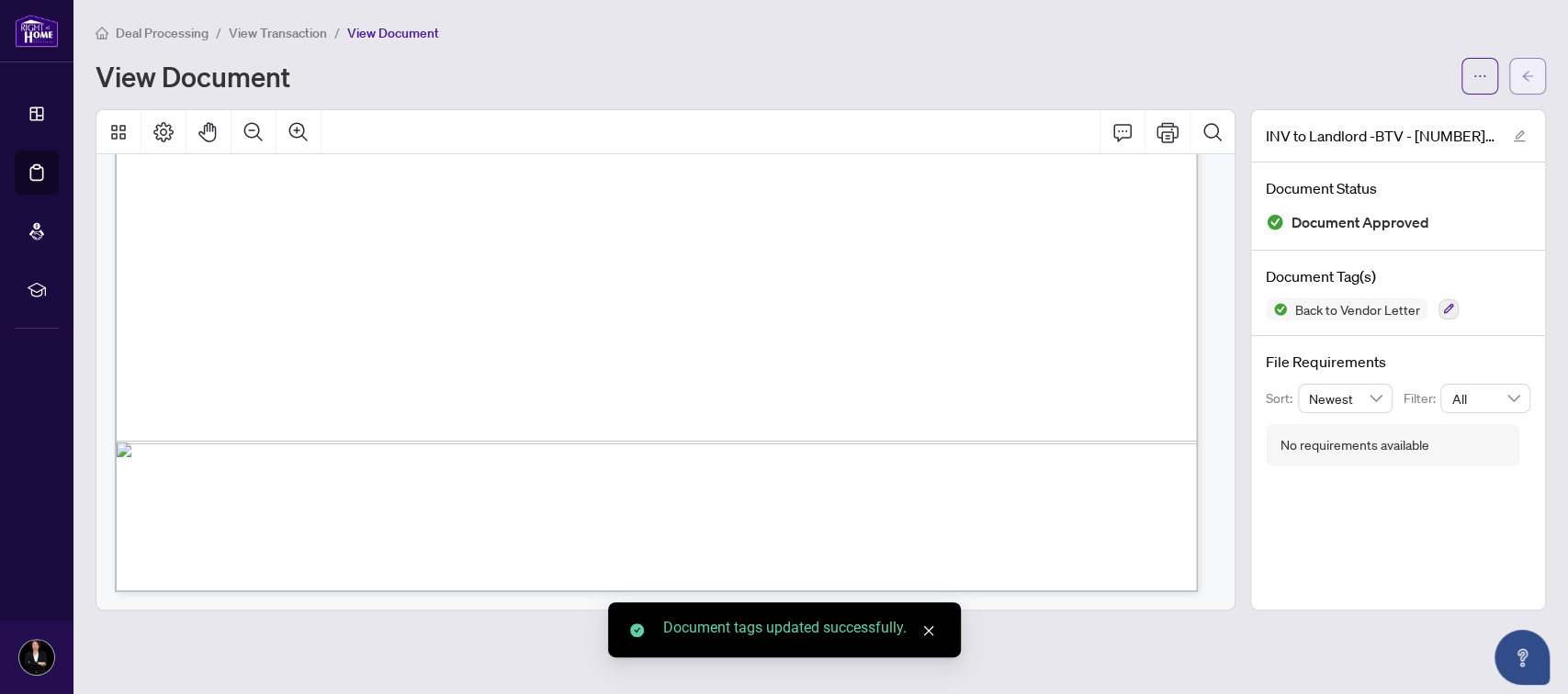 click 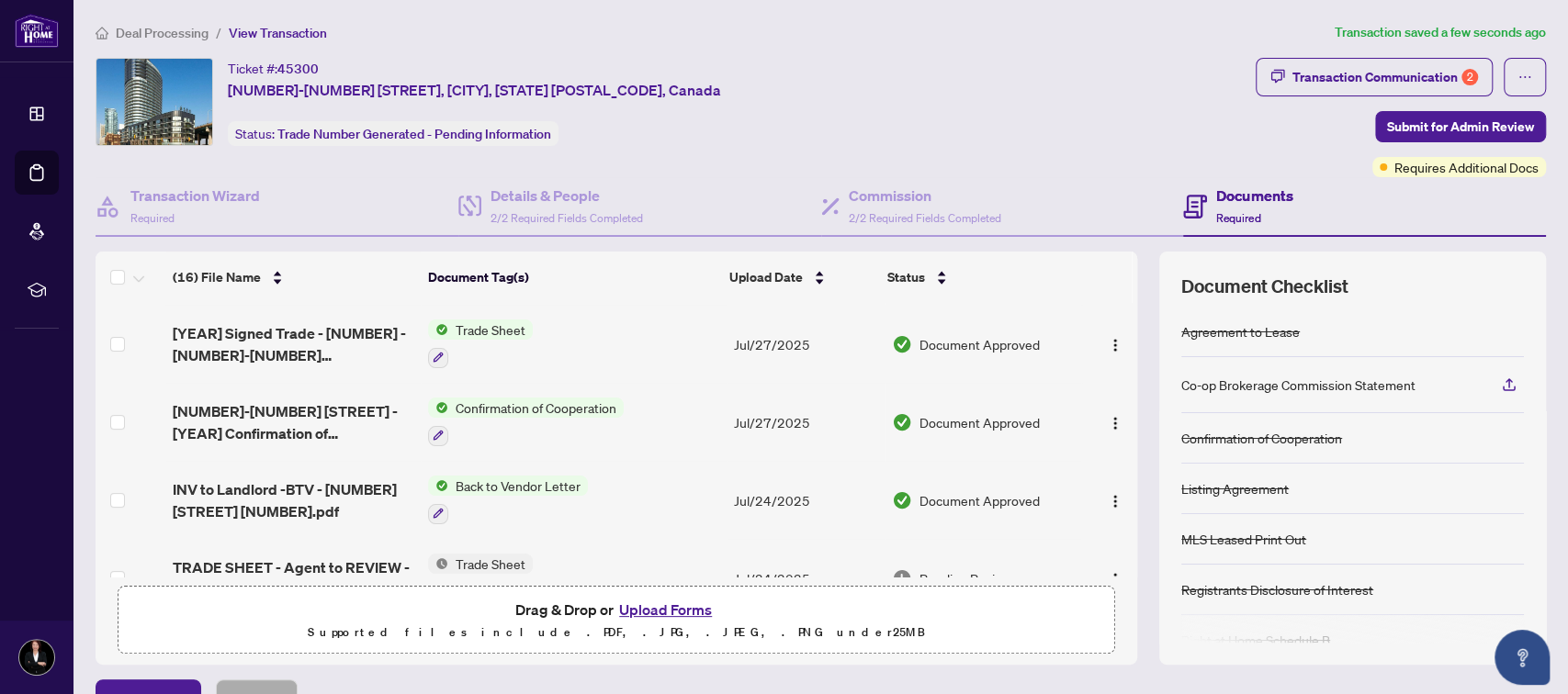 scroll, scrollTop: 244, scrollLeft: 0, axis: vertical 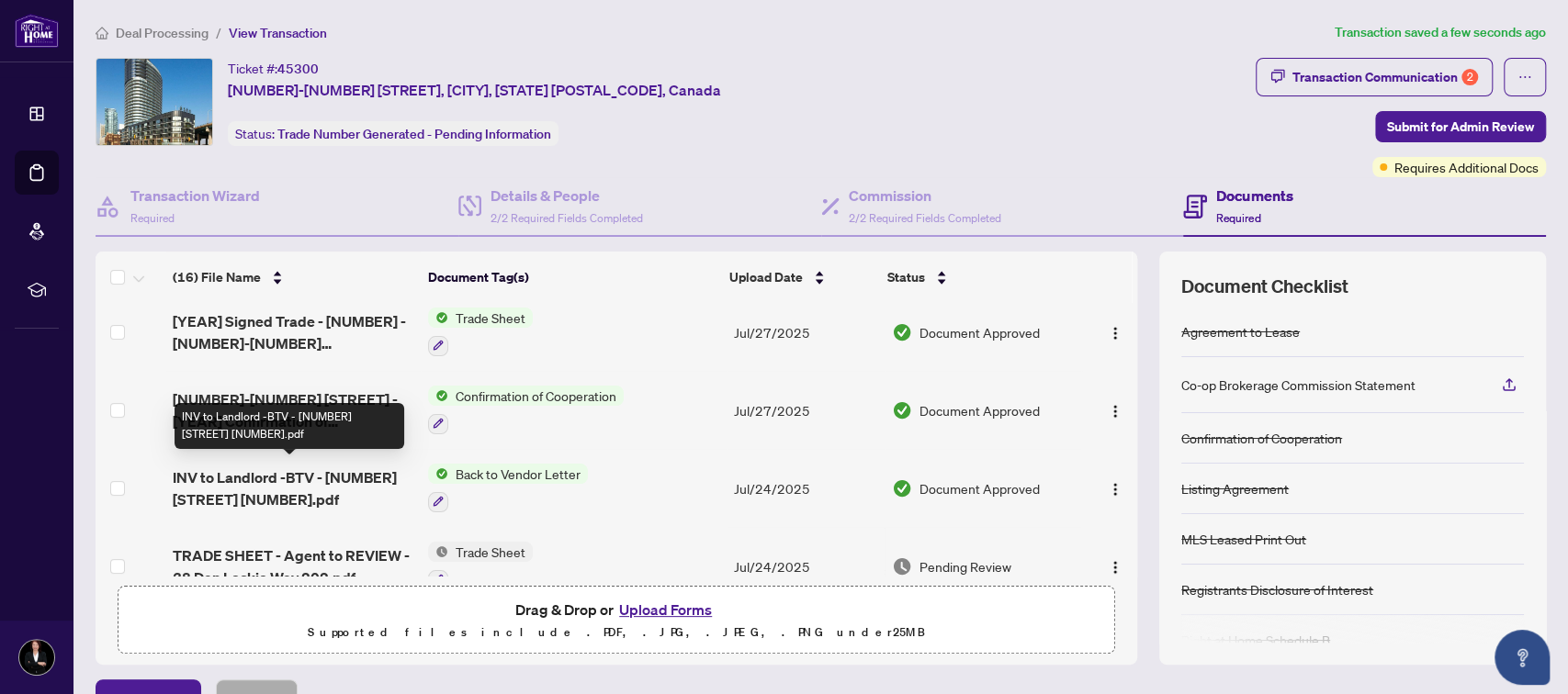 click on "INV to Landlord -BTV - [NUMBER] [STREET] [NUMBER].pdf" at bounding box center [293, 488] 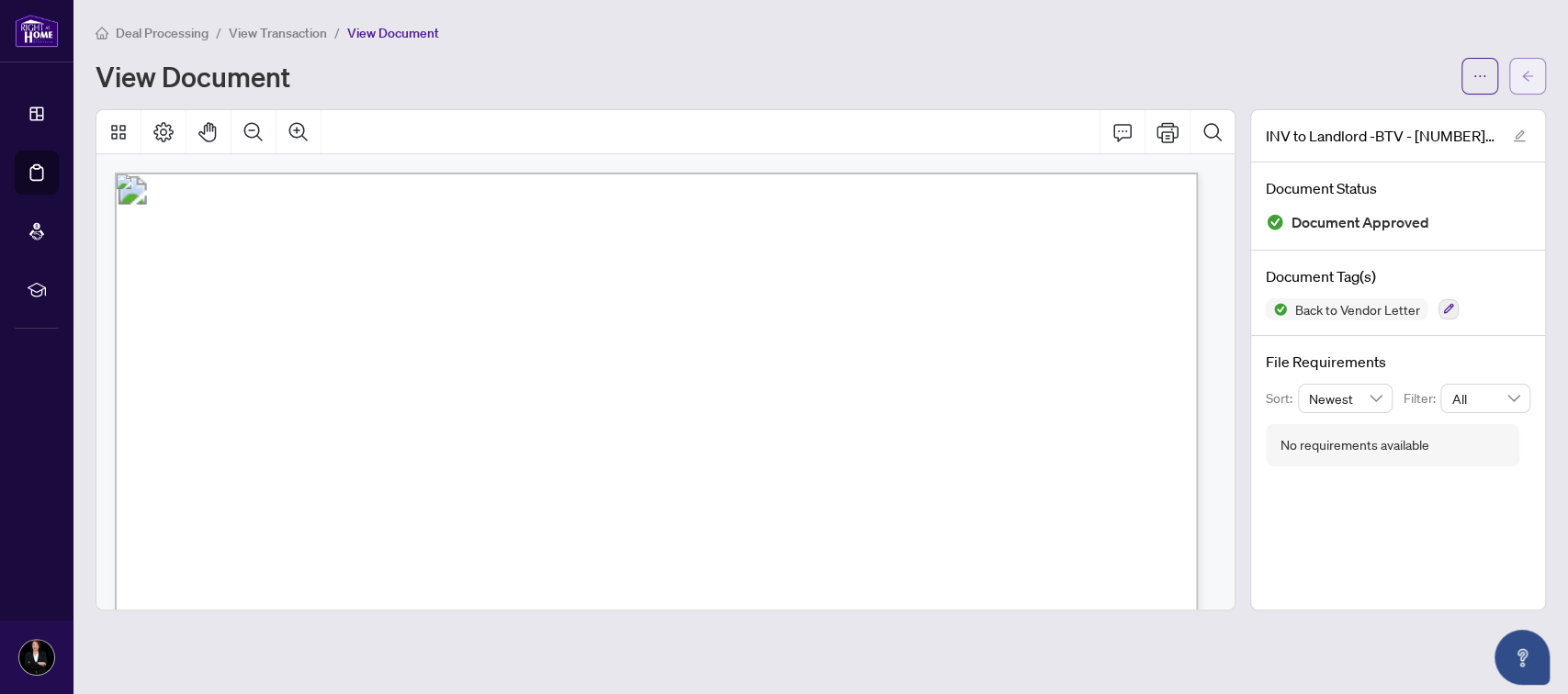 click 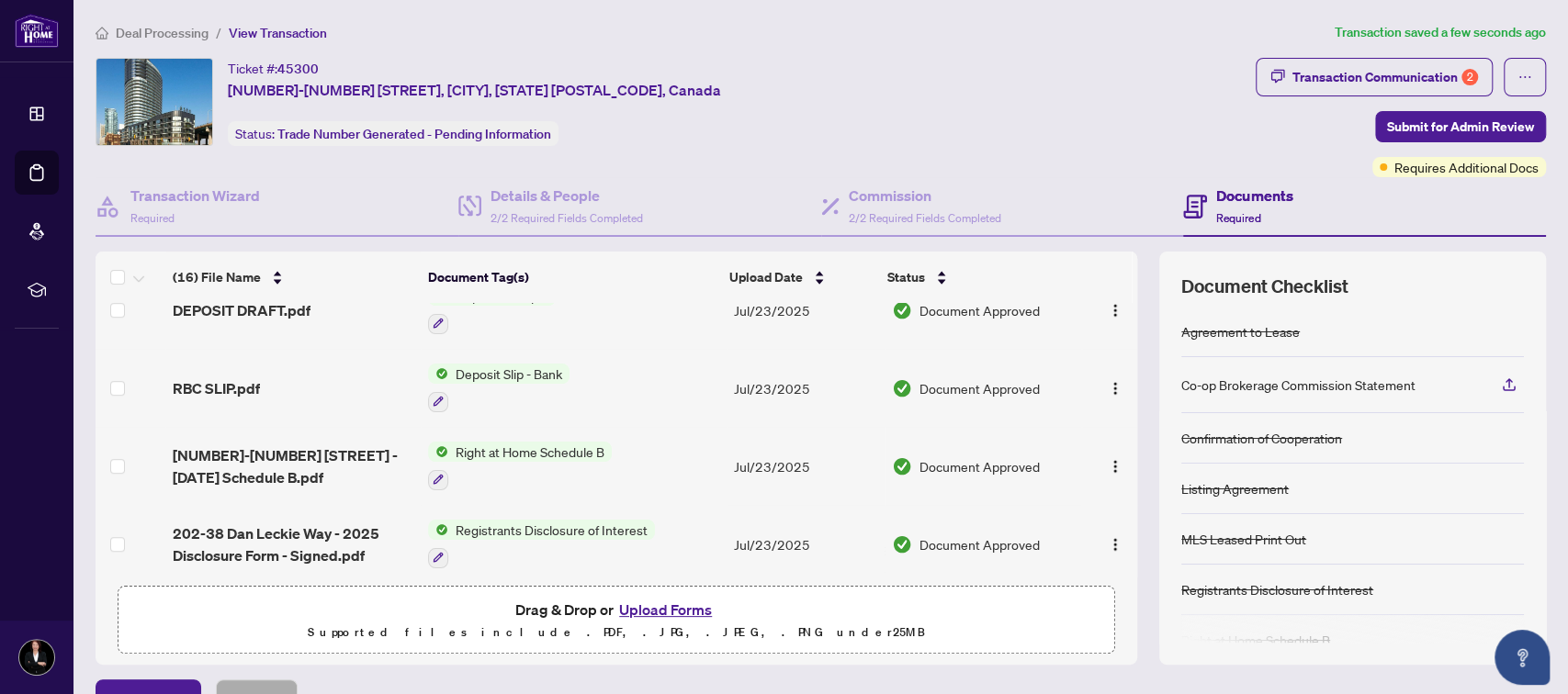 scroll, scrollTop: 972, scrollLeft: 0, axis: vertical 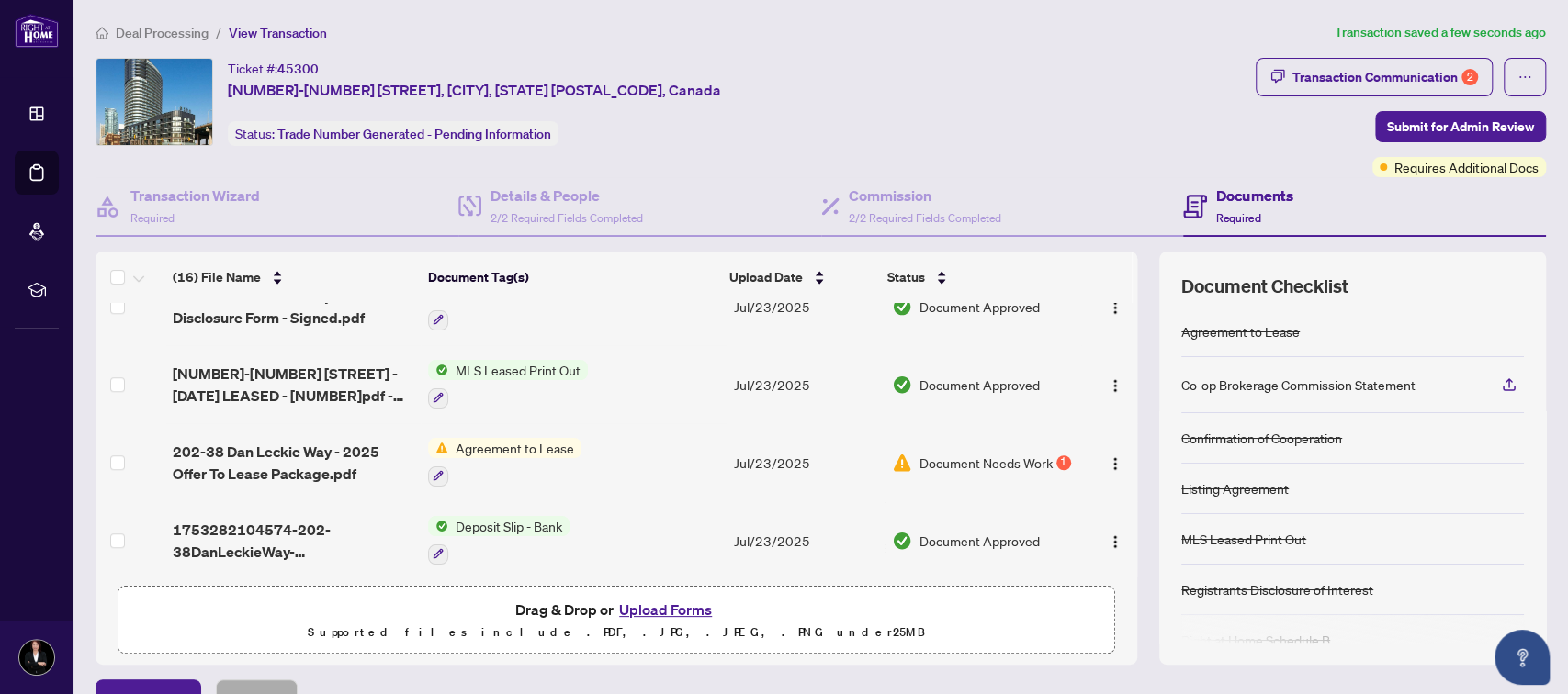 click on "Agreement to Lease" at bounding box center [514, 448] 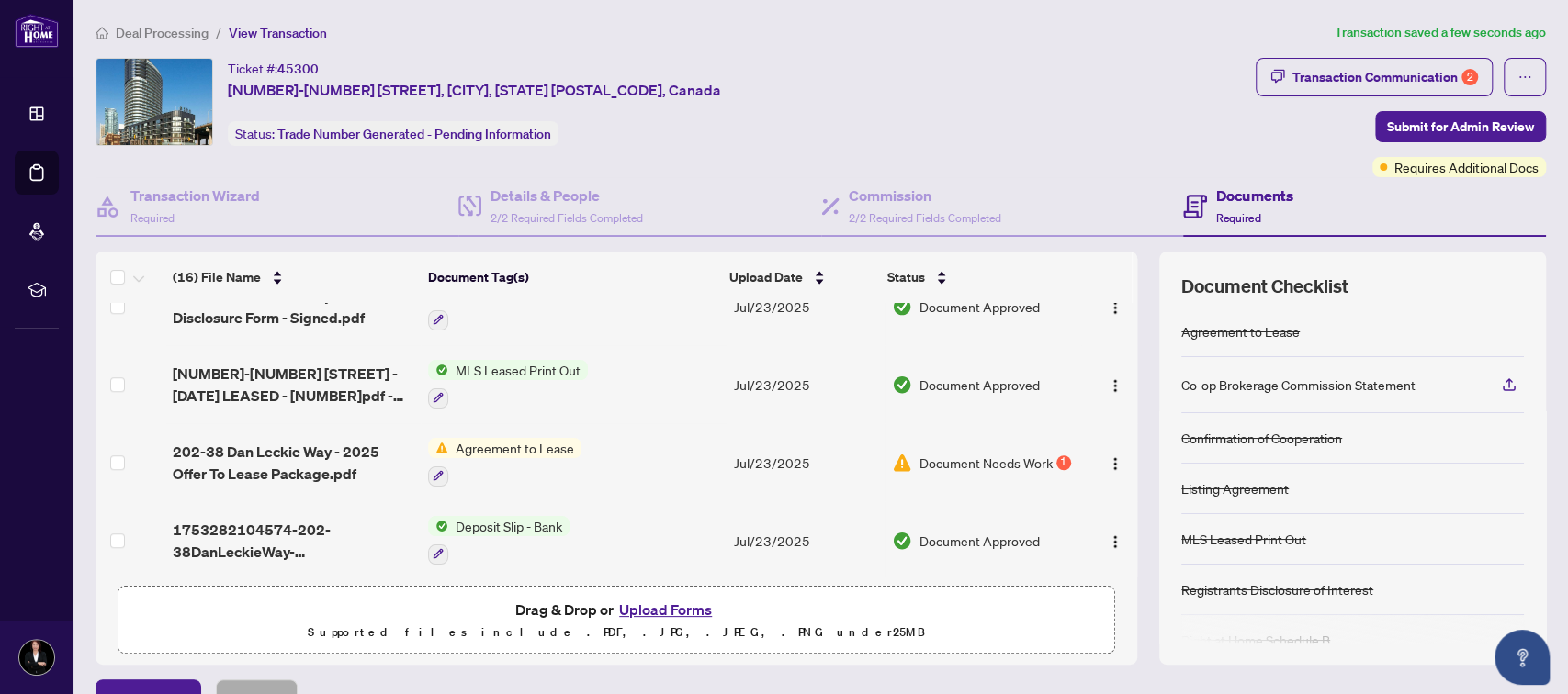 click on "Upload Forms" at bounding box center [665, 610] 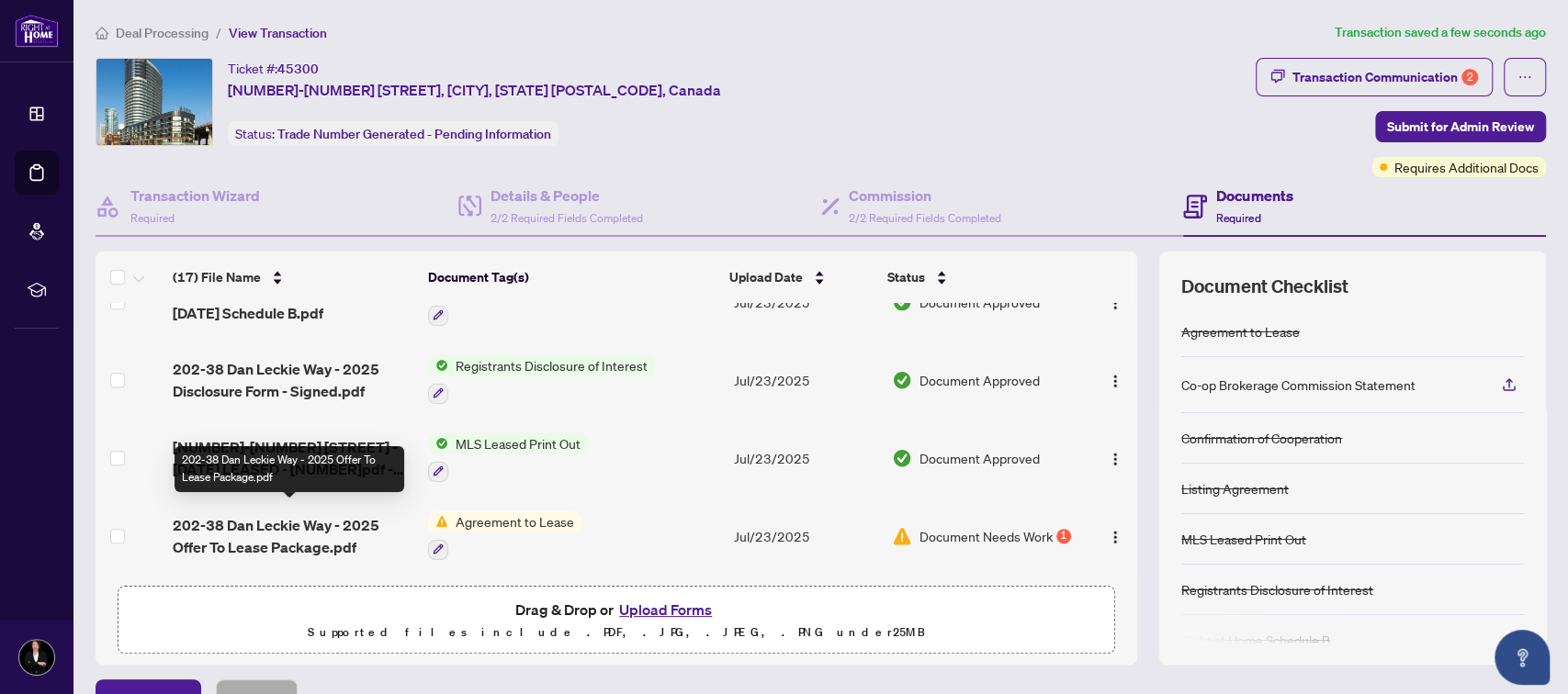 click on "202-38 Dan Leckie Way - 2025 Offer To Lease Package.pdf" at bounding box center [293, 536] 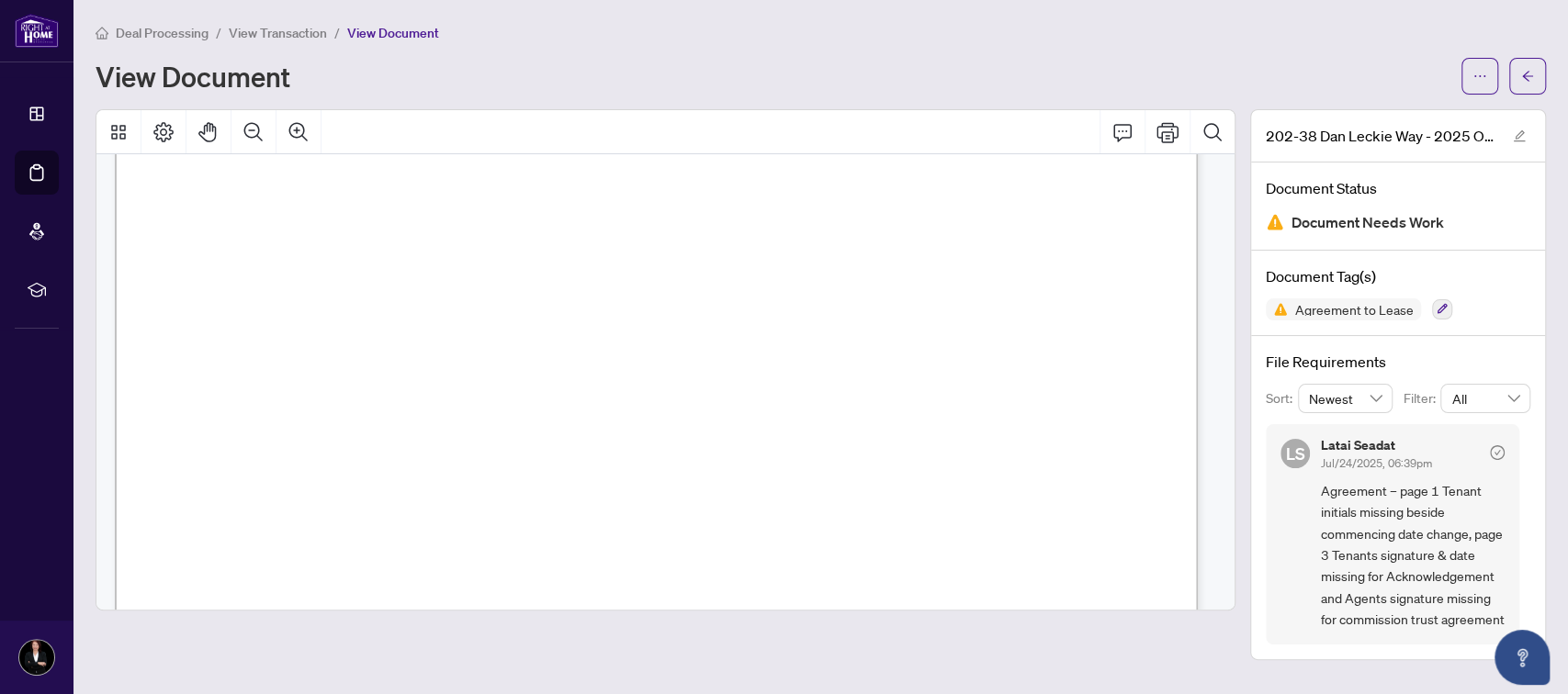 scroll, scrollTop: 244, scrollLeft: 0, axis: vertical 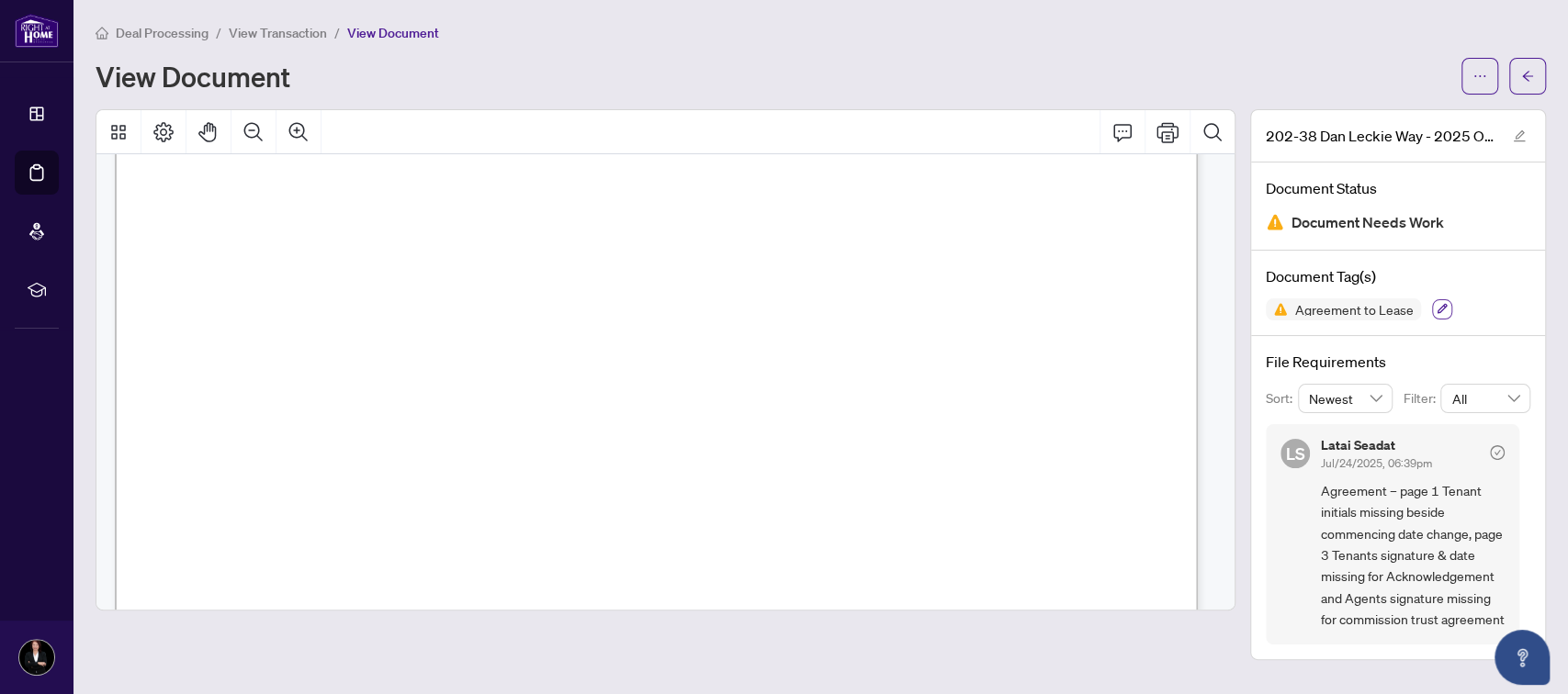 click 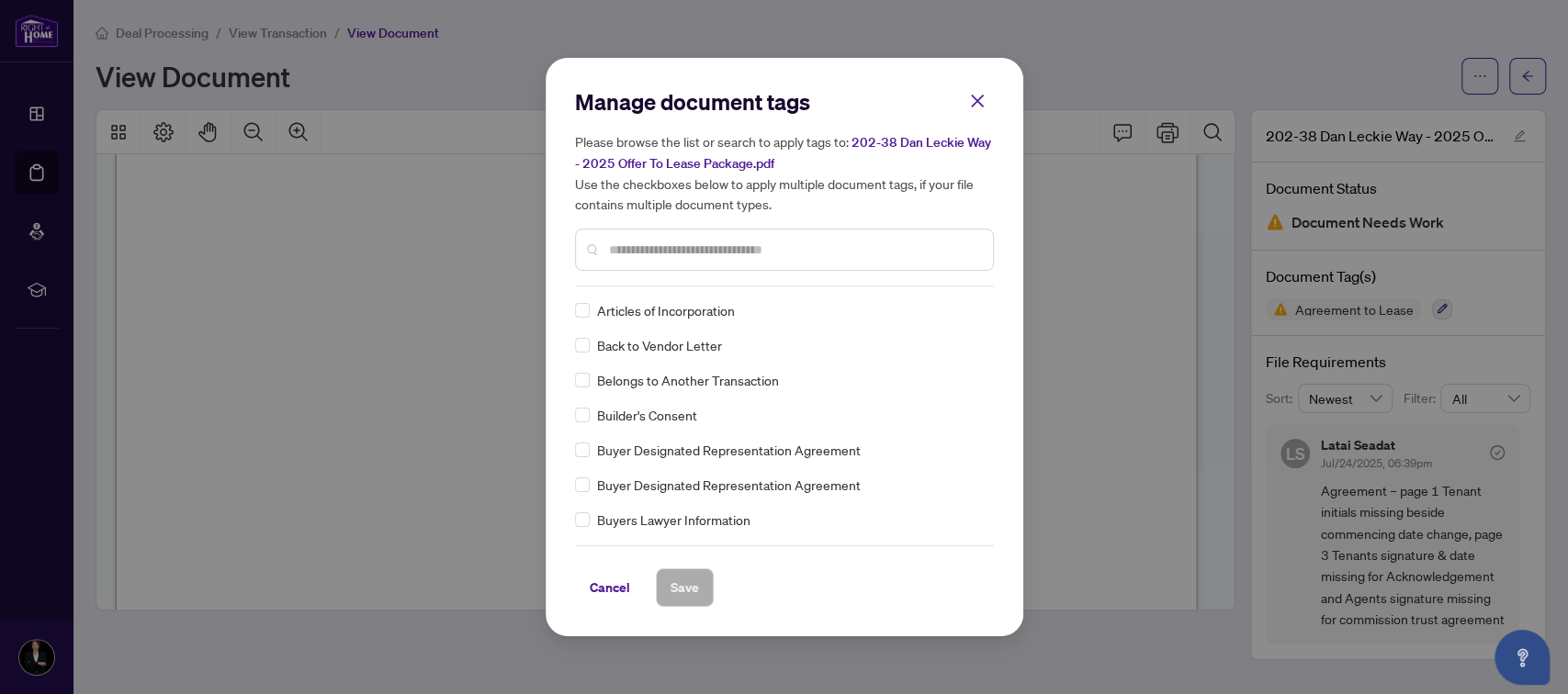 scroll, scrollTop: 0, scrollLeft: 0, axis: both 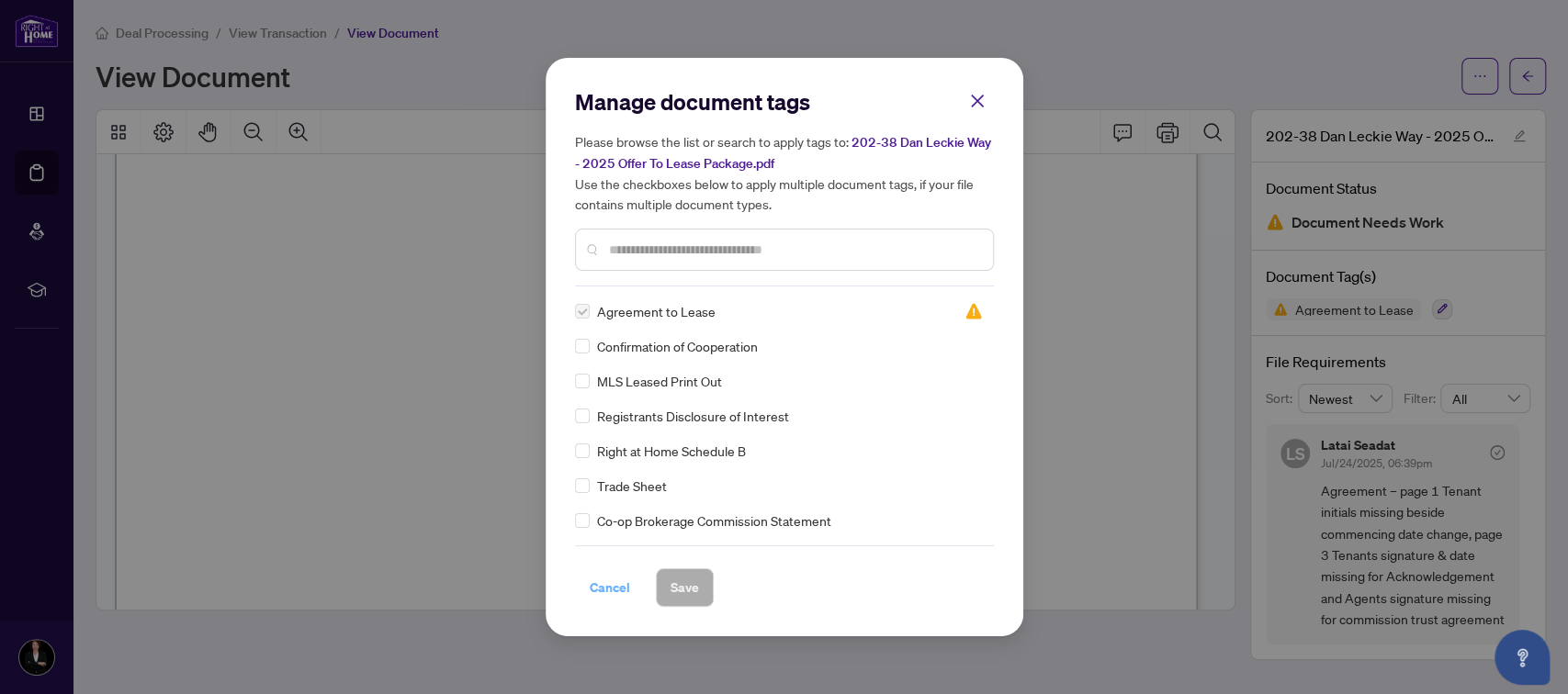 click on "Cancel" at bounding box center [610, 588] 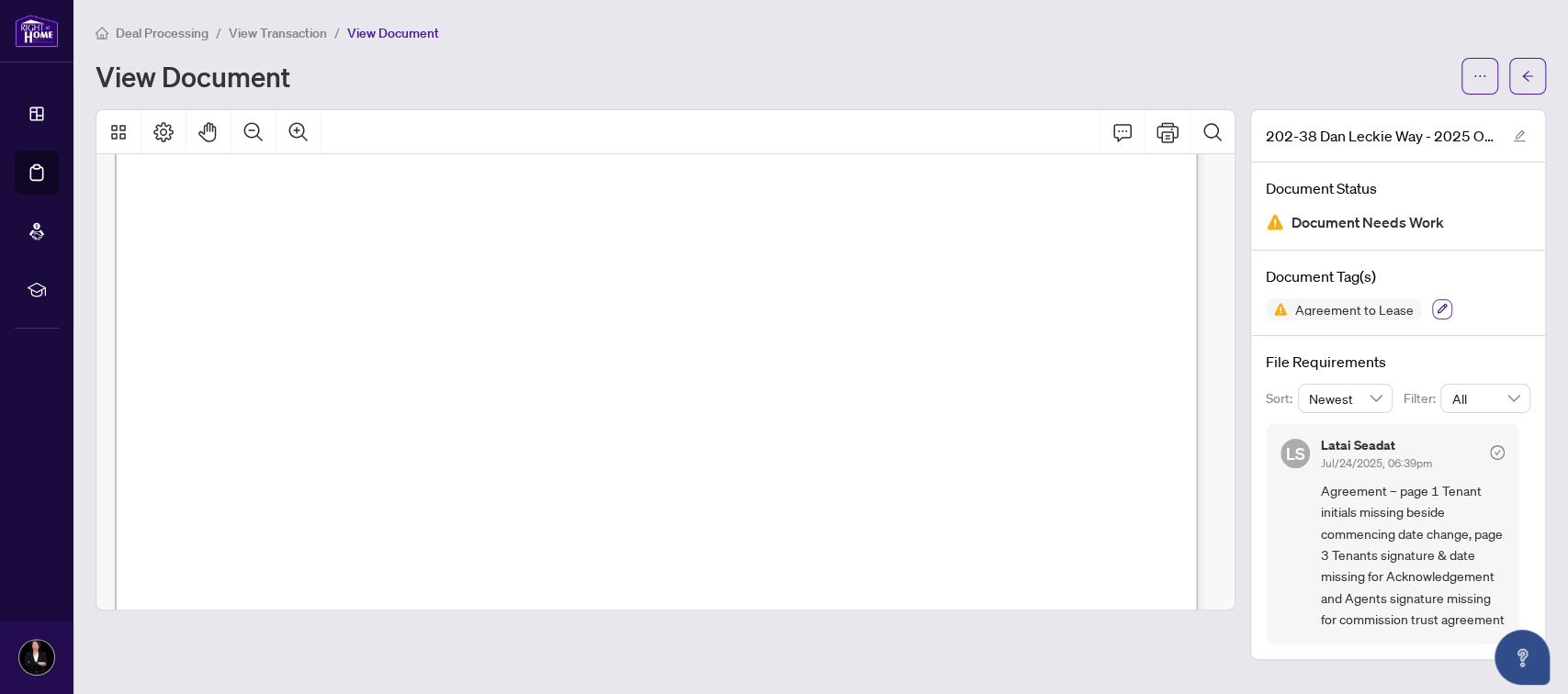 click at bounding box center [1442, 309] 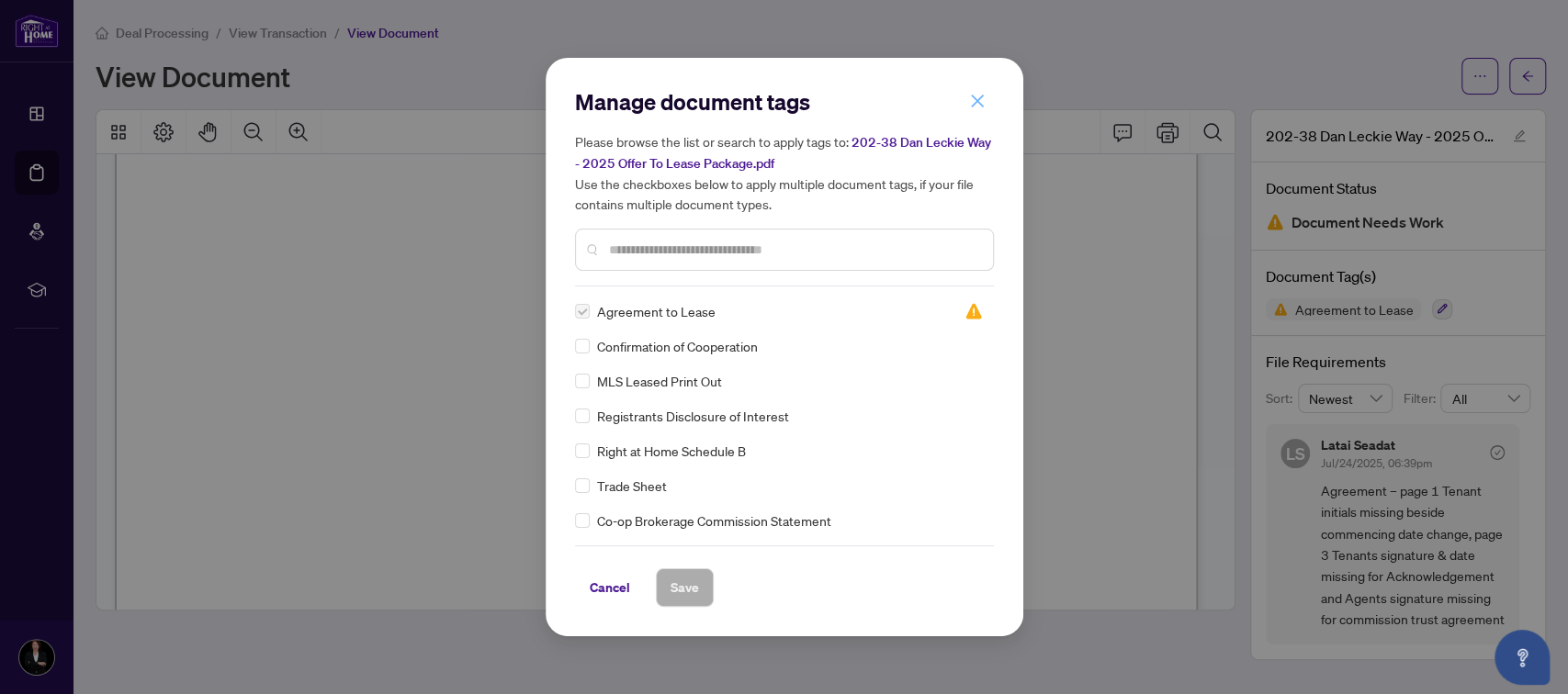 click 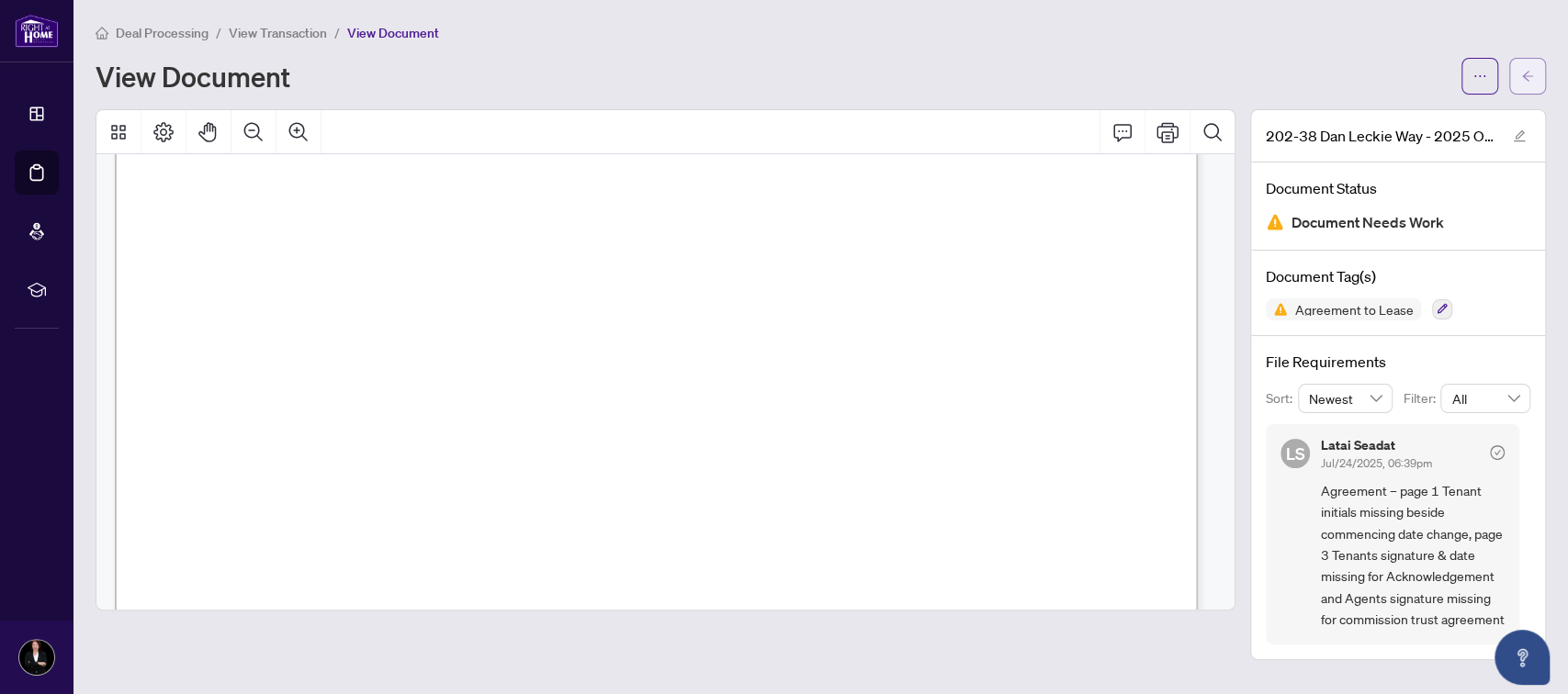 click 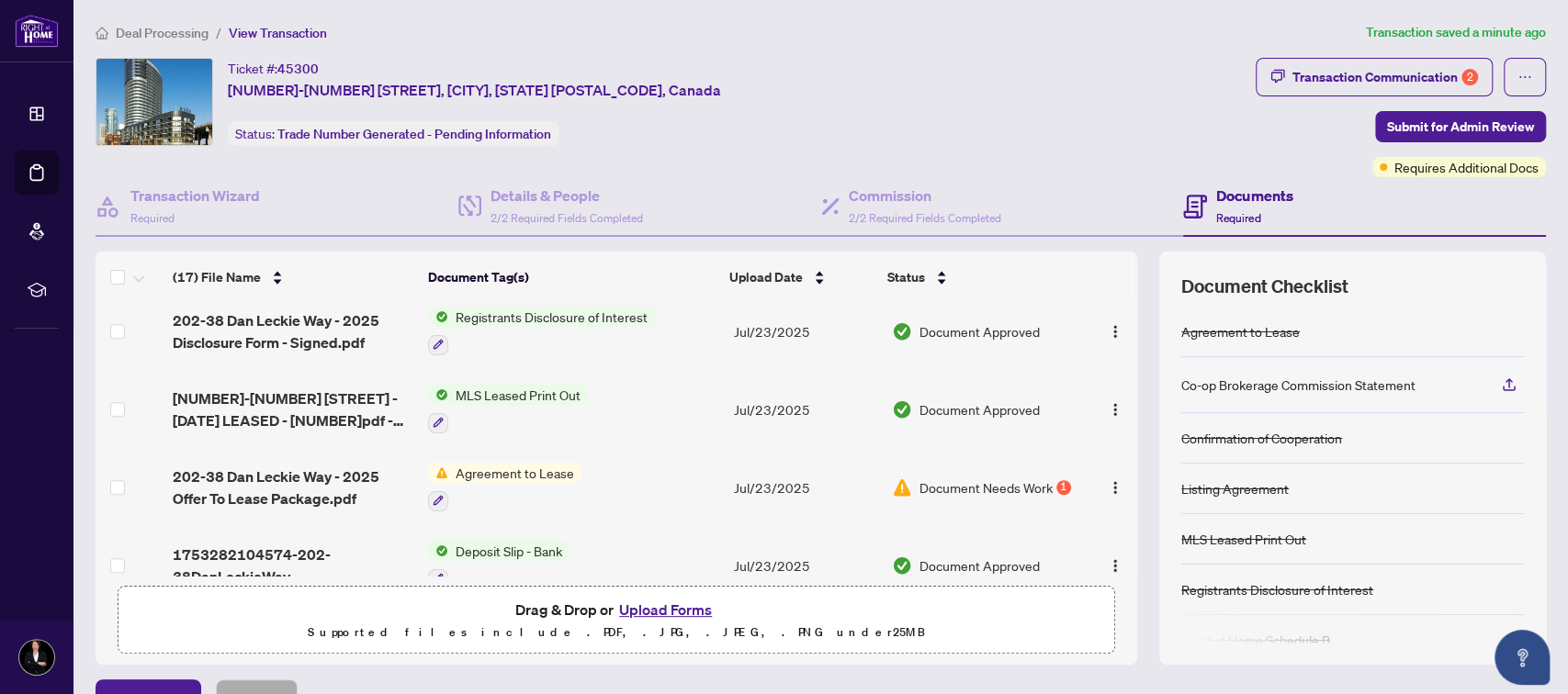 scroll, scrollTop: 1046, scrollLeft: 0, axis: vertical 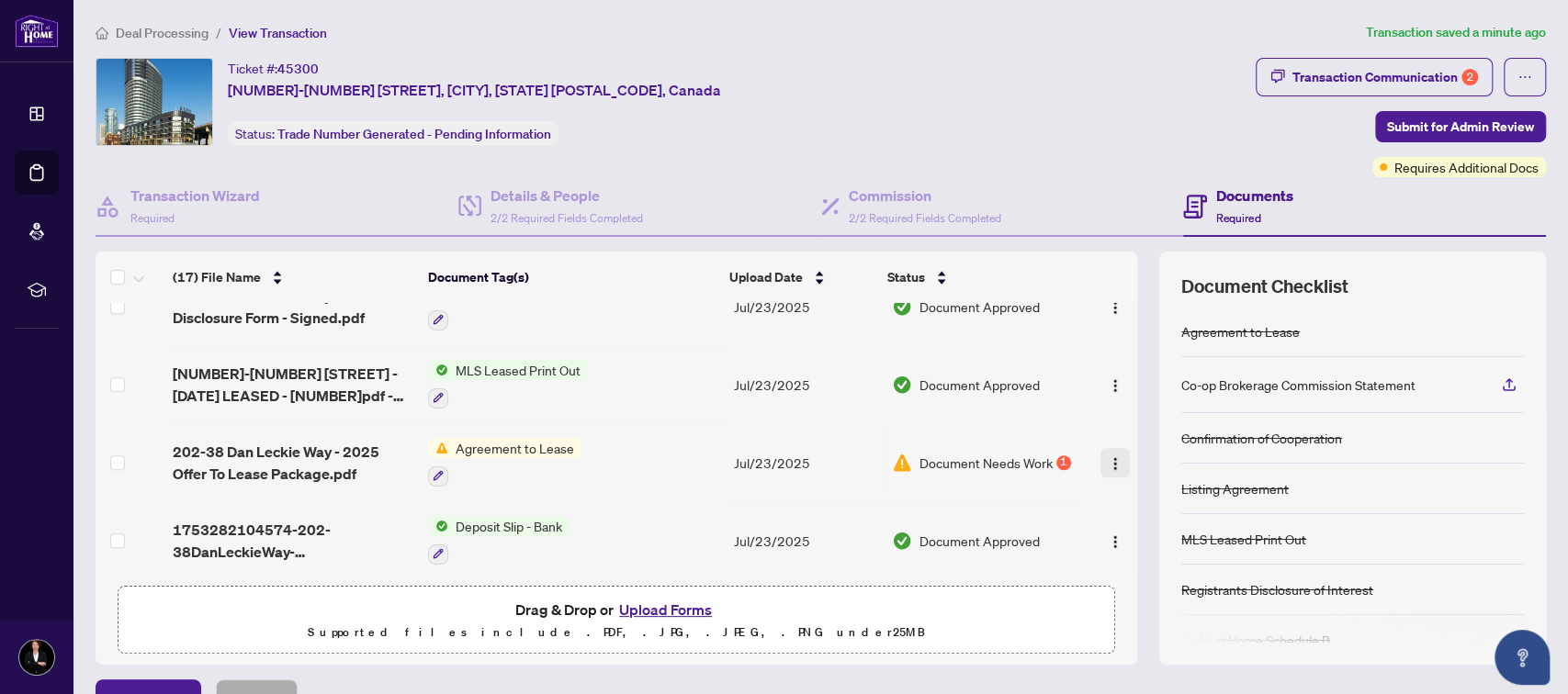 click at bounding box center [1115, 464] 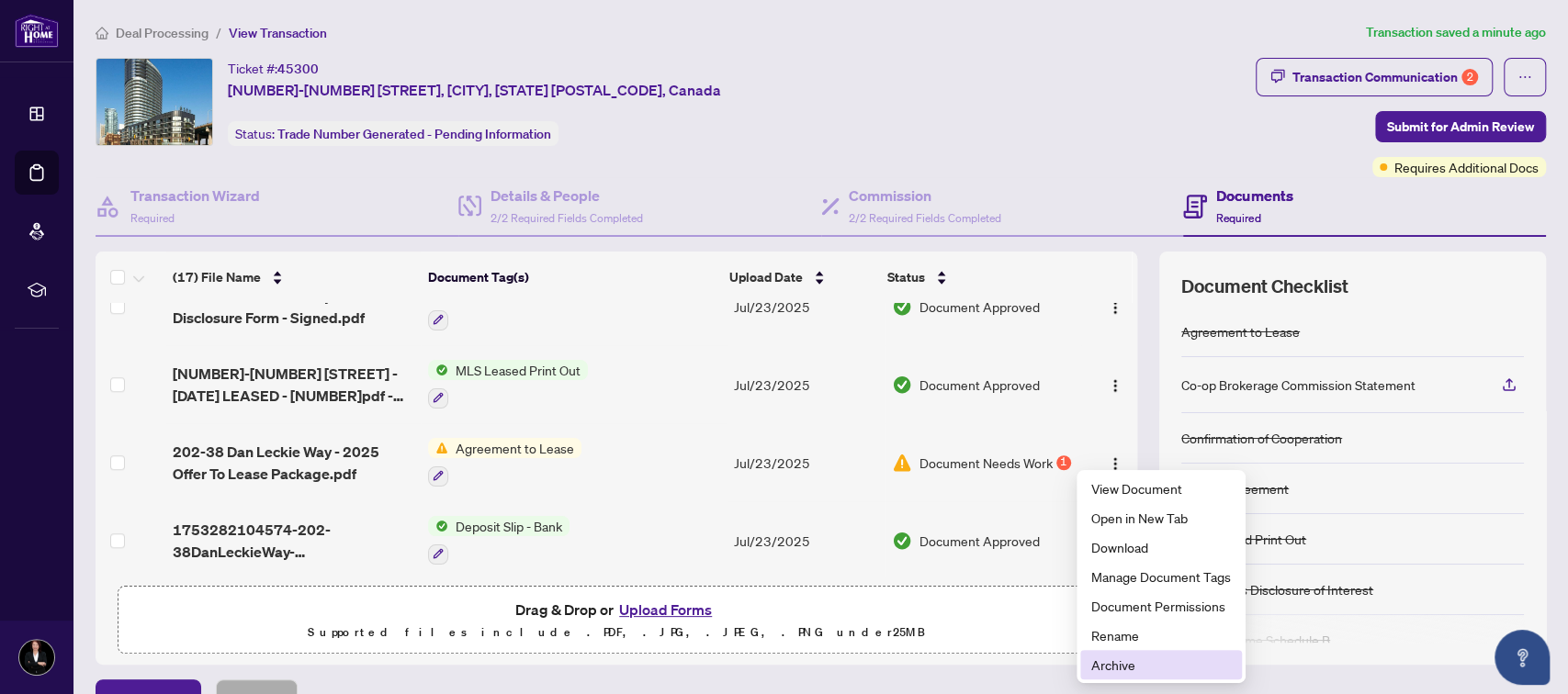 click on "Archive" at bounding box center [1161, 665] 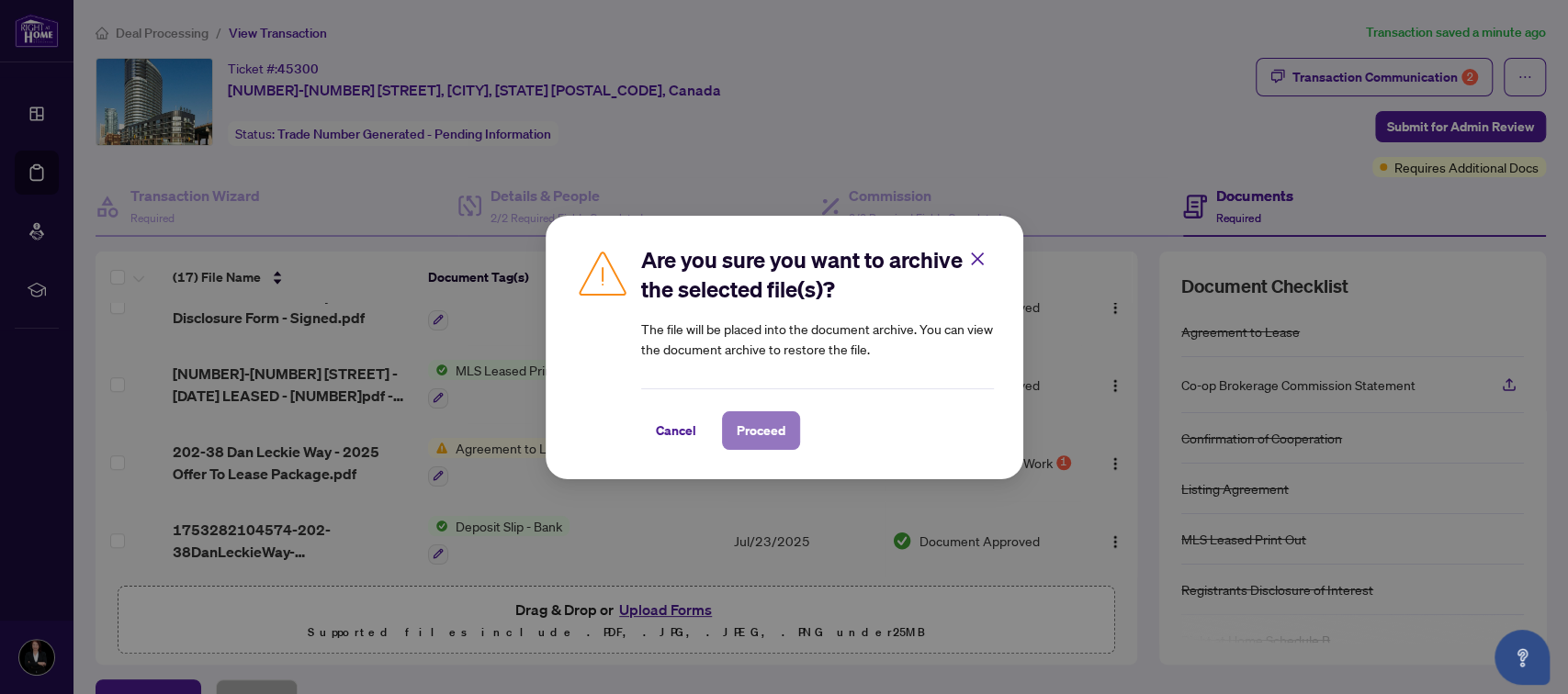 click on "Proceed" at bounding box center [761, 431] 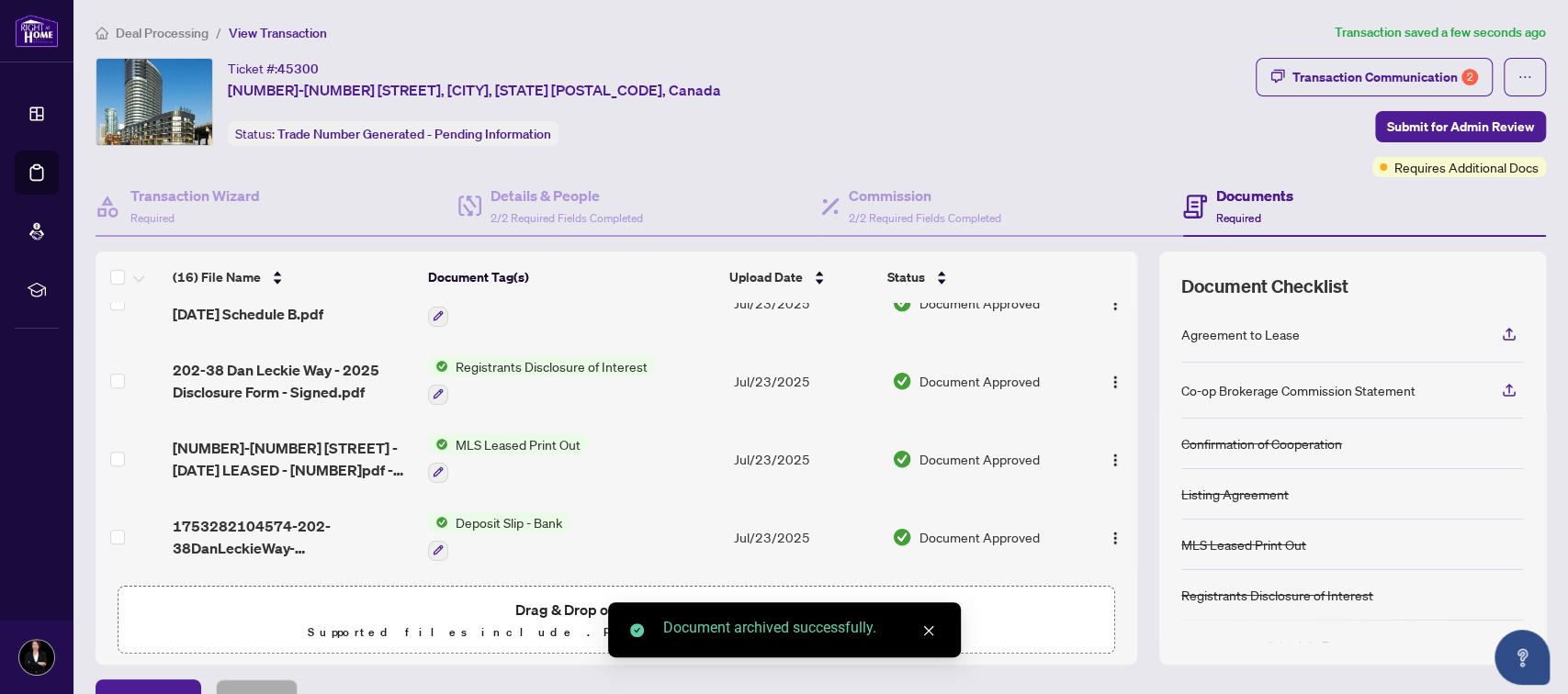 scroll, scrollTop: 968, scrollLeft: 0, axis: vertical 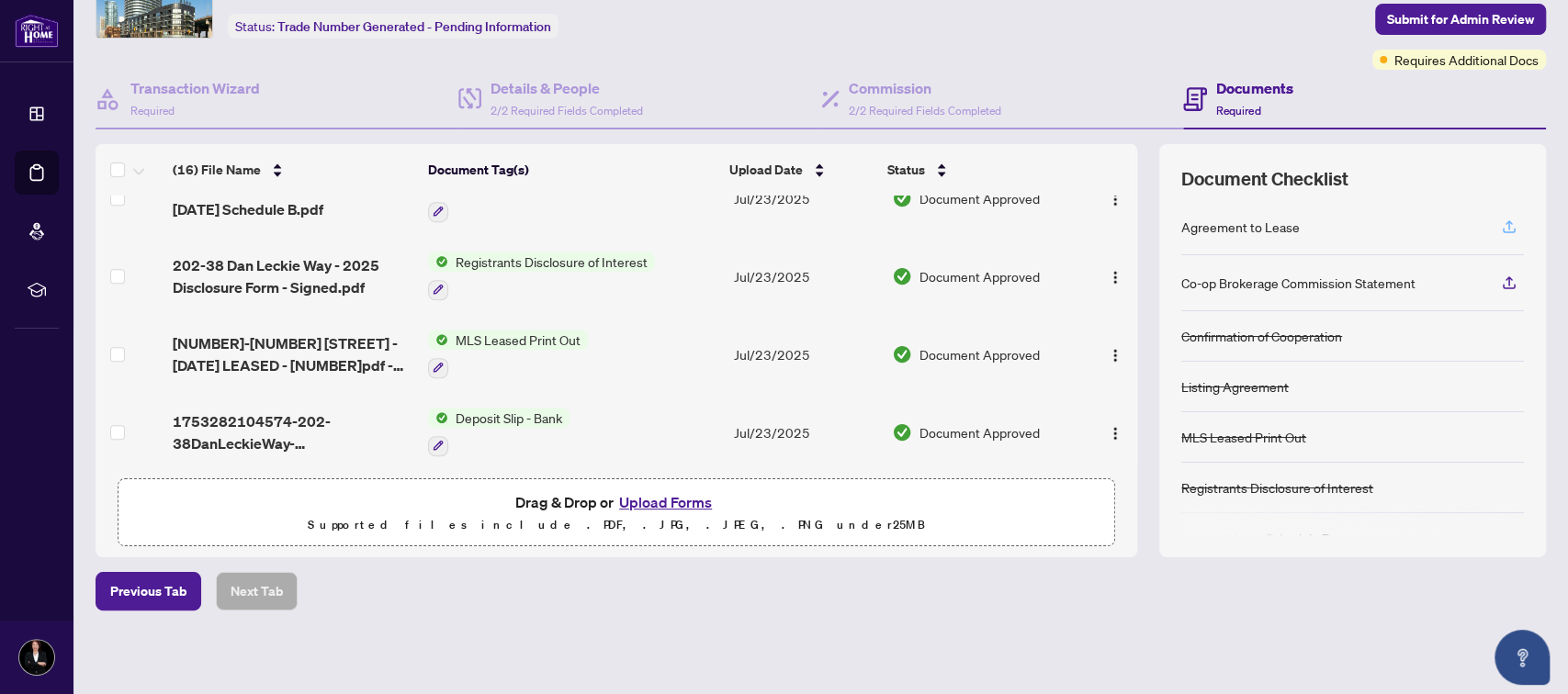 click 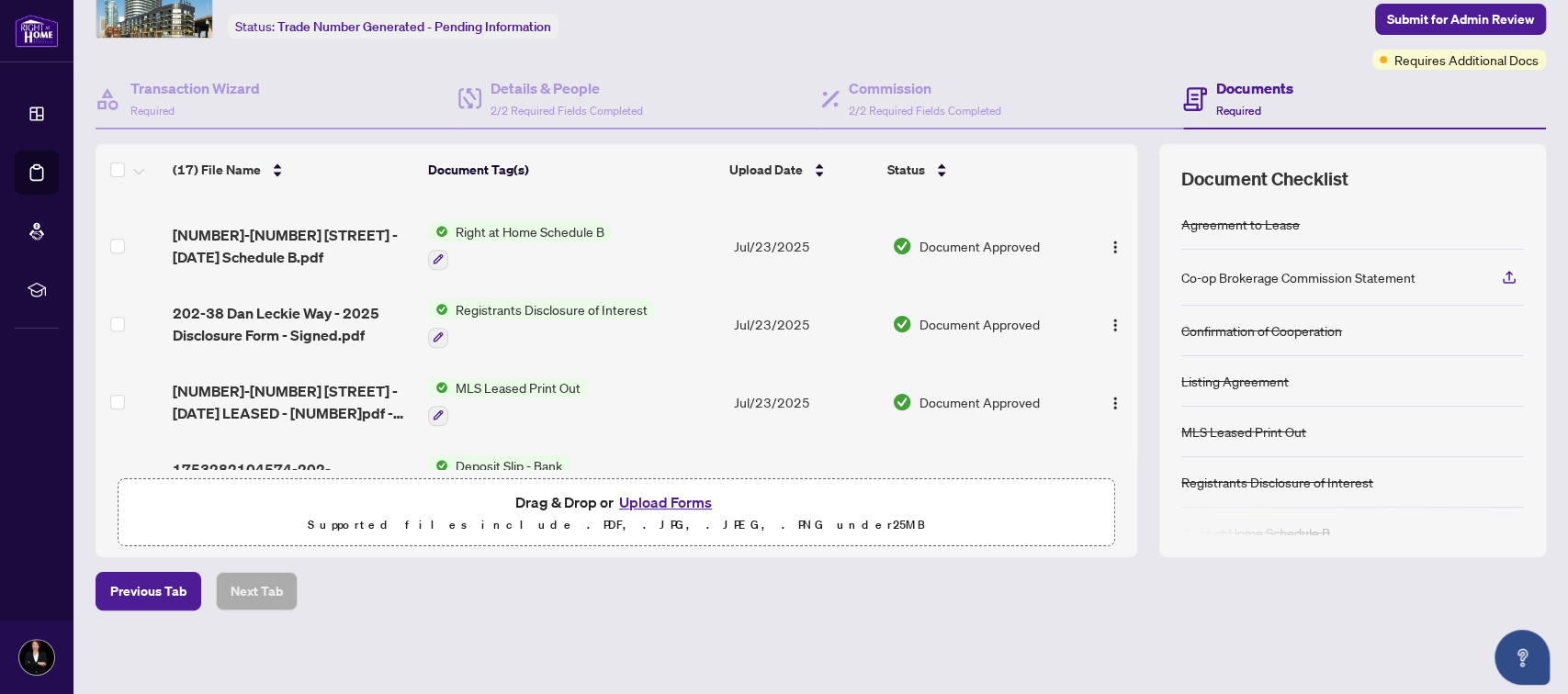 scroll, scrollTop: 1046, scrollLeft: 0, axis: vertical 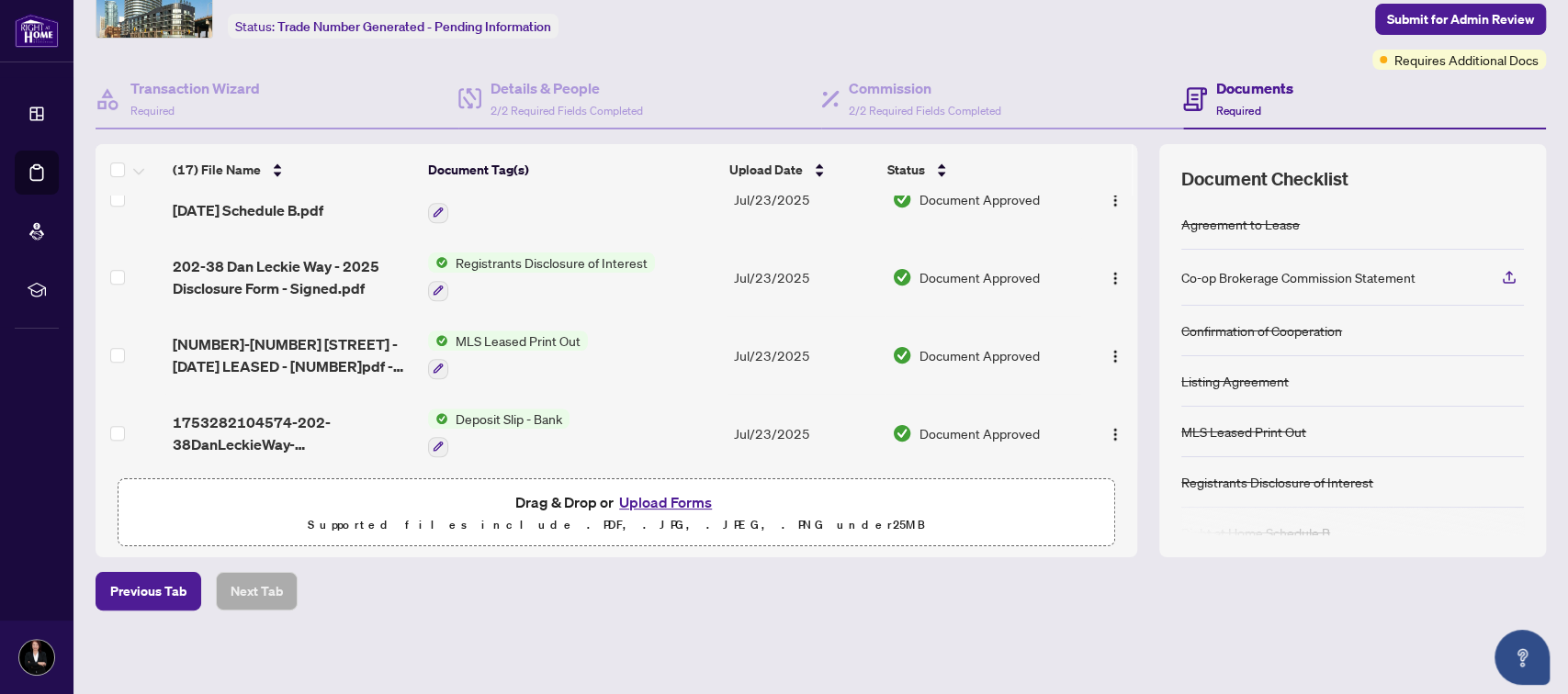 click on "Upload Forms" at bounding box center (665, 502) 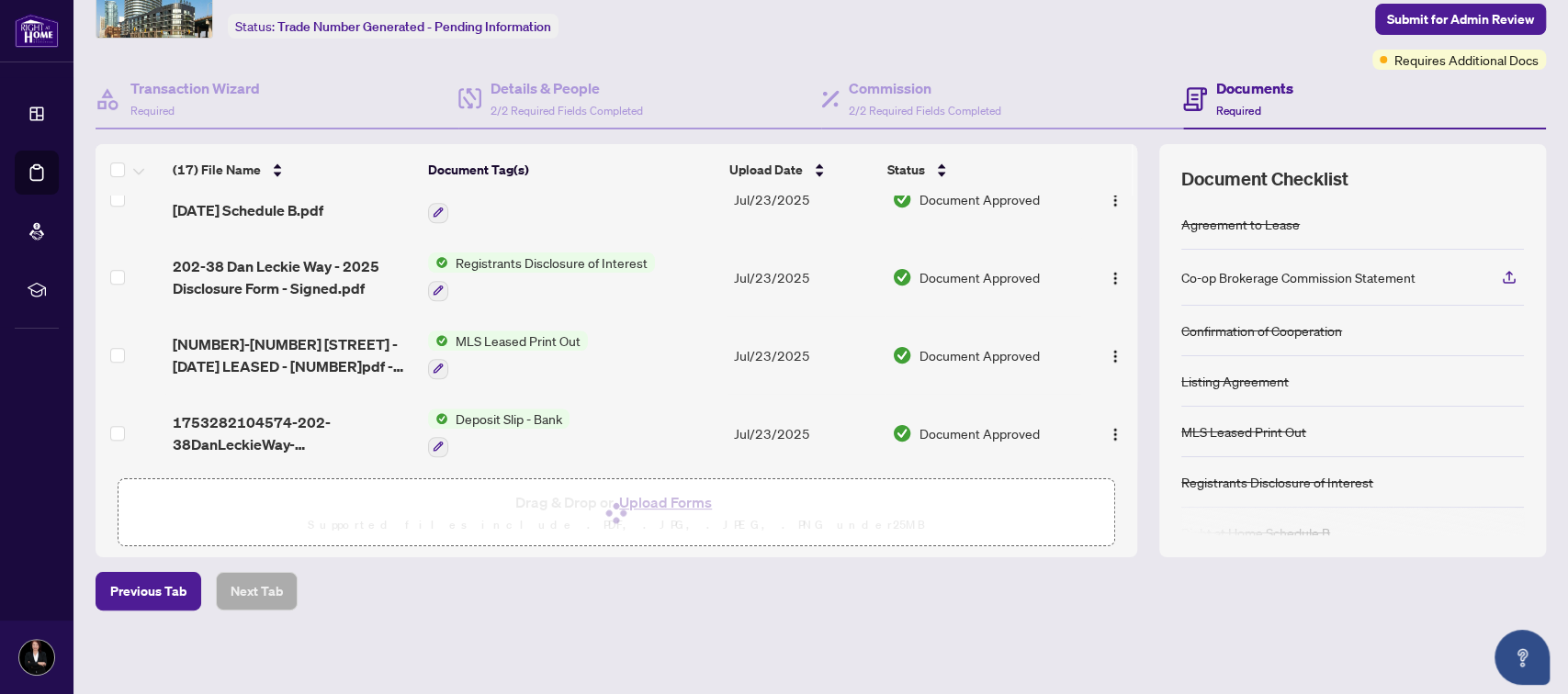 scroll, scrollTop: 0, scrollLeft: 0, axis: both 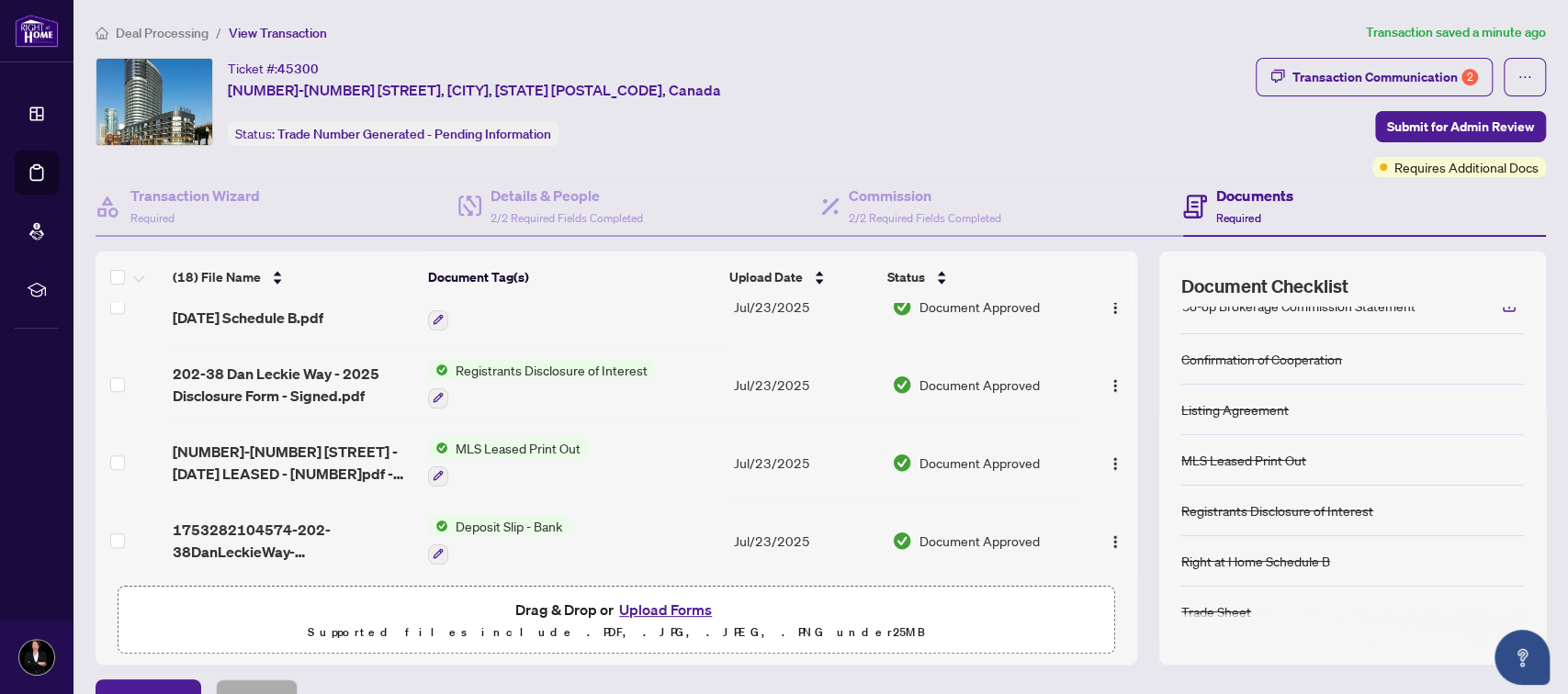 click on "Upload Forms" at bounding box center (665, 610) 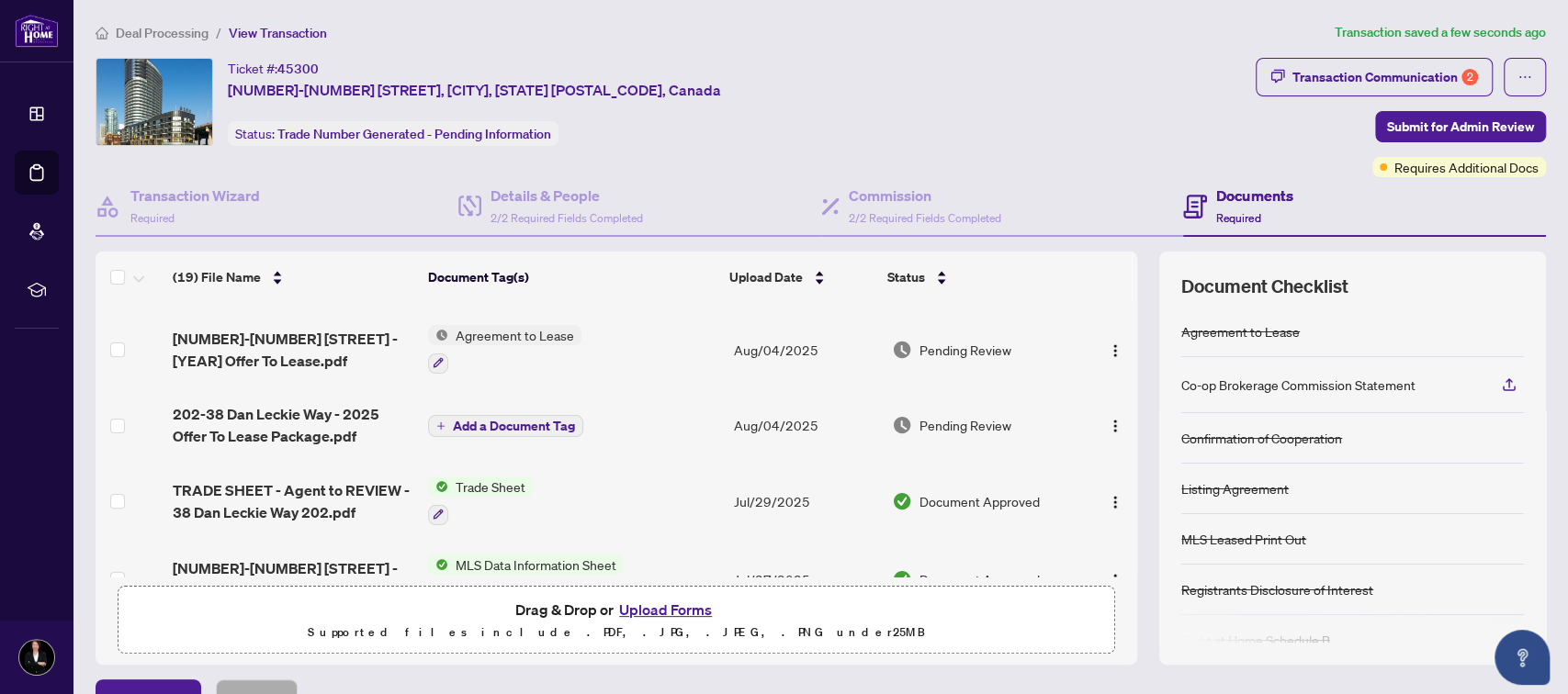 scroll, scrollTop: 0, scrollLeft: 0, axis: both 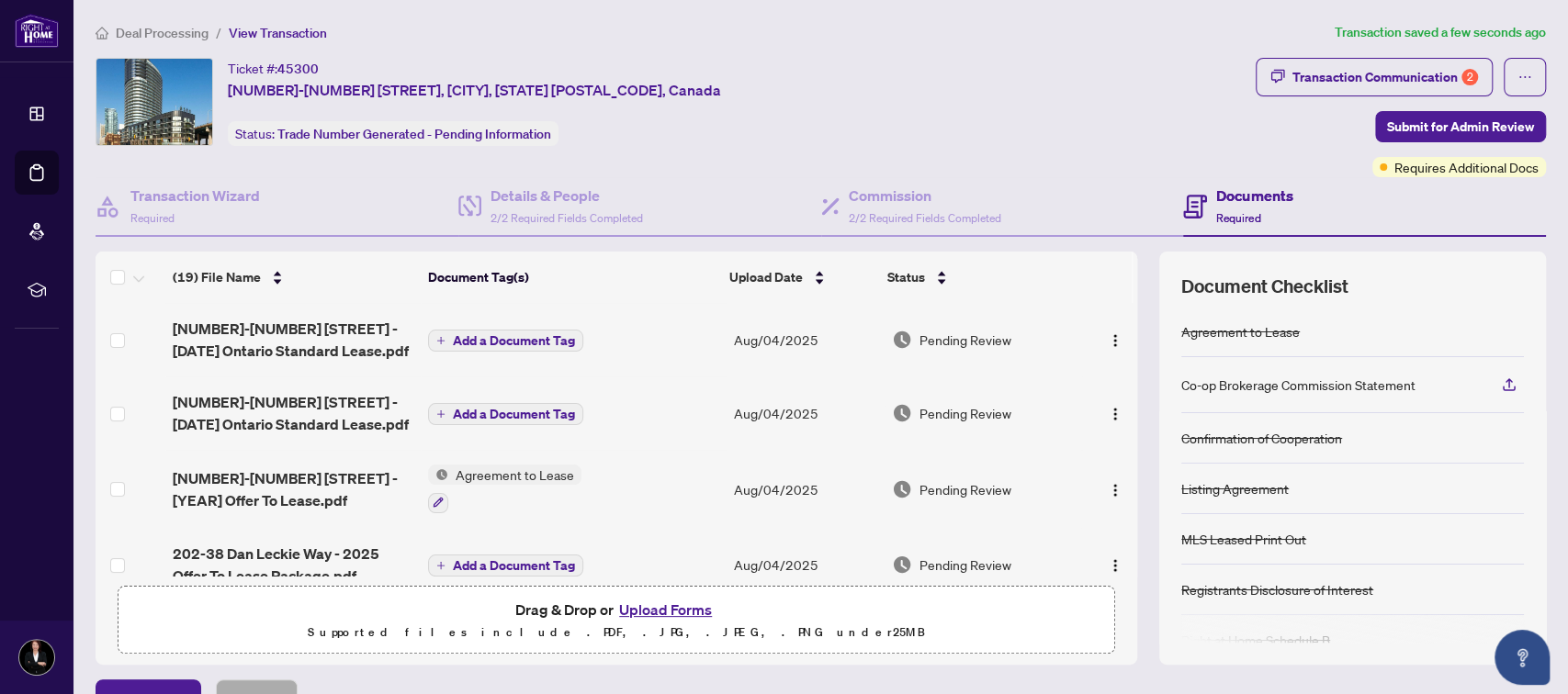 click on "Add a Document Tag" at bounding box center [513, 341] 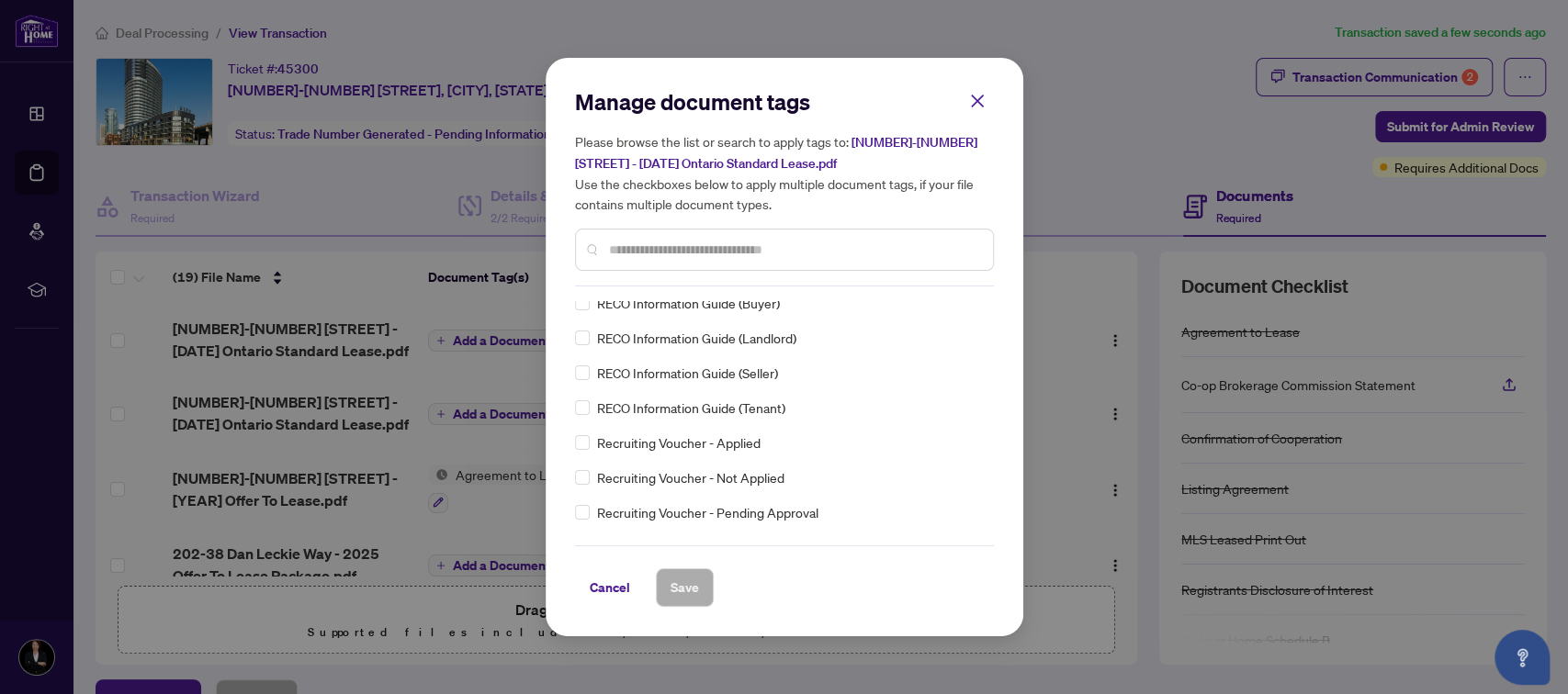 scroll, scrollTop: 4651, scrollLeft: 0, axis: vertical 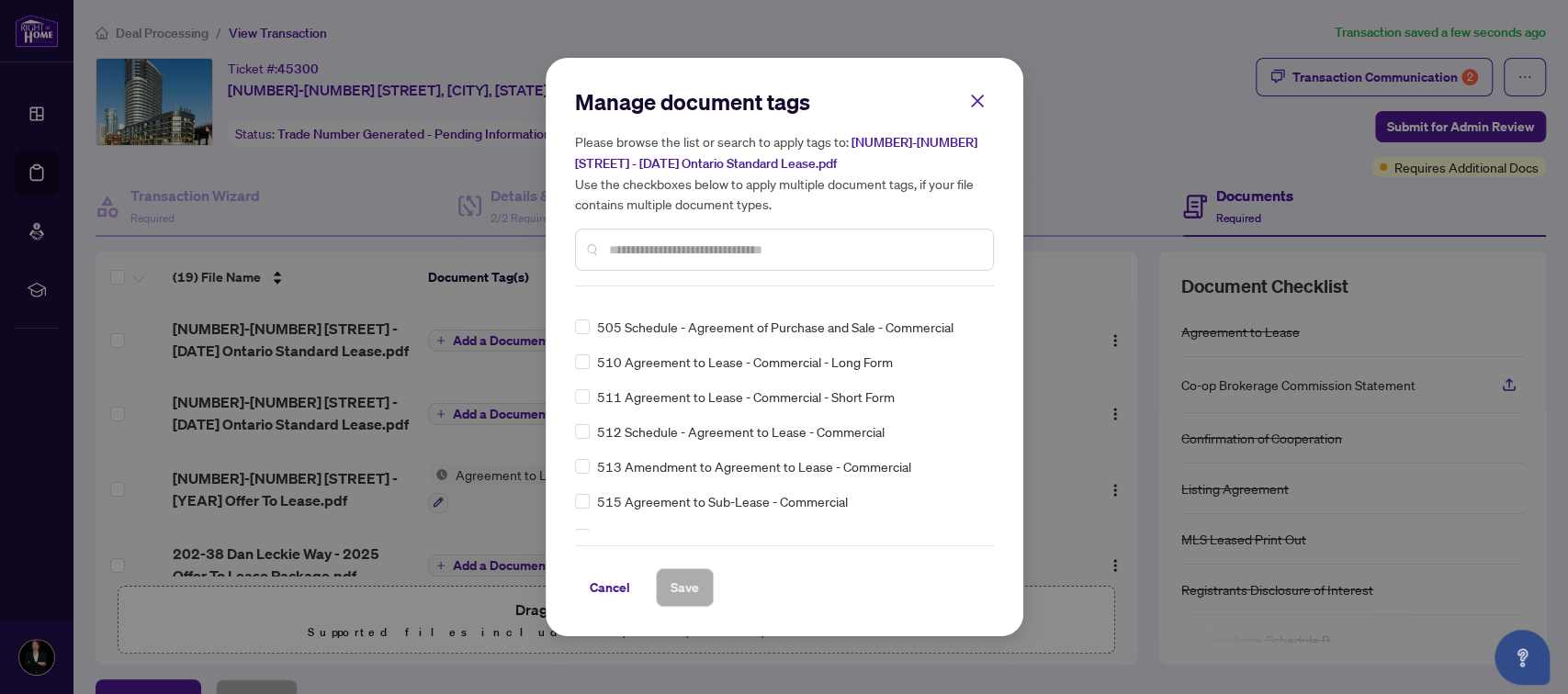 drag, startPoint x: 725, startPoint y: 395, endPoint x: 646, endPoint y: 525, distance: 152.12166 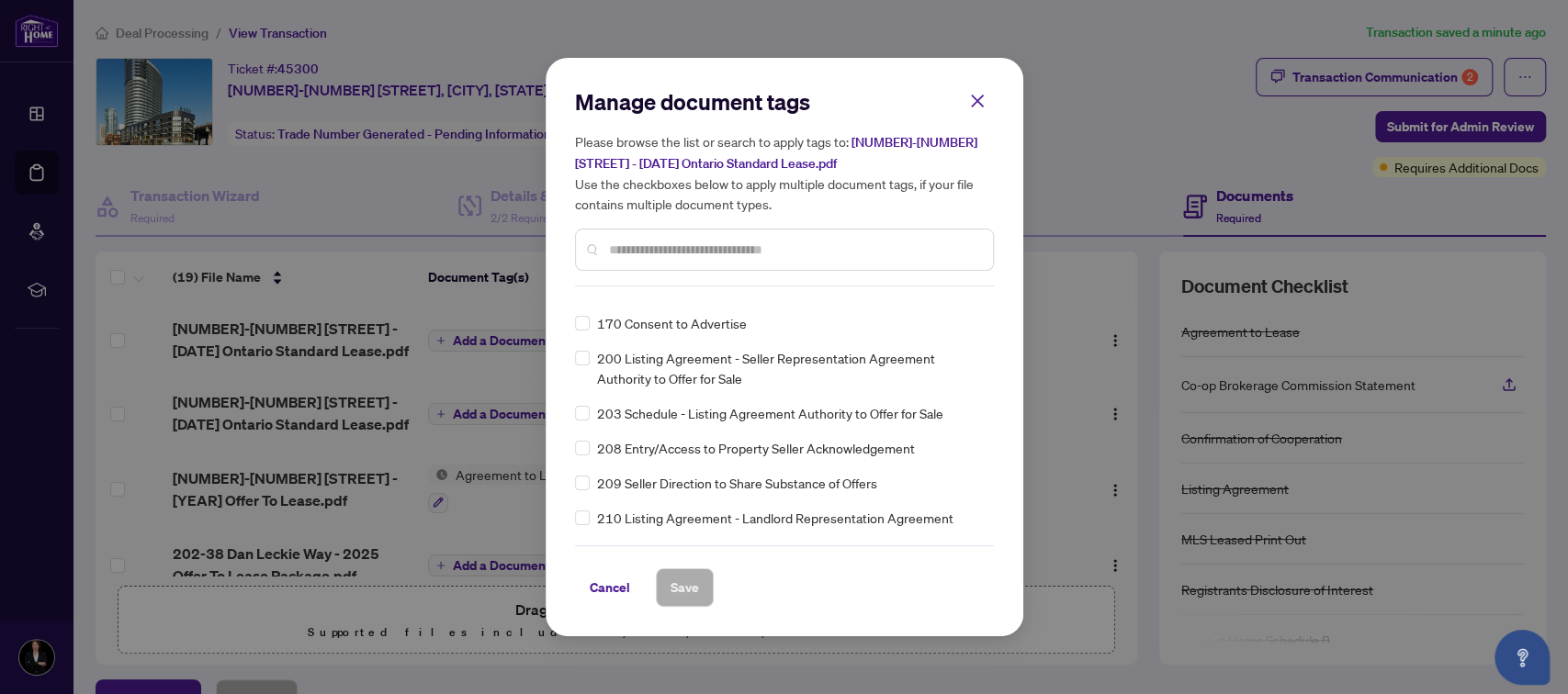 scroll, scrollTop: 5703, scrollLeft: 0, axis: vertical 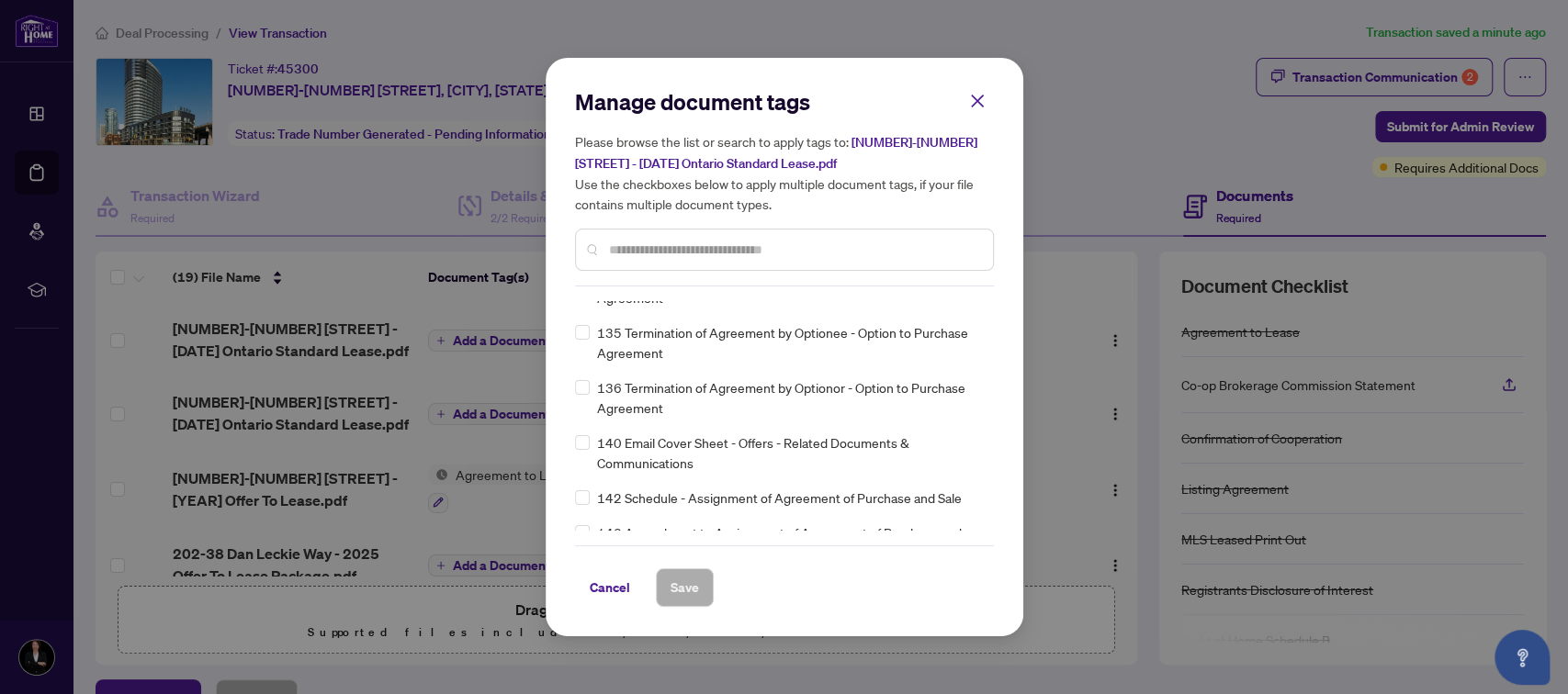 click at bounding box center (784, 250) 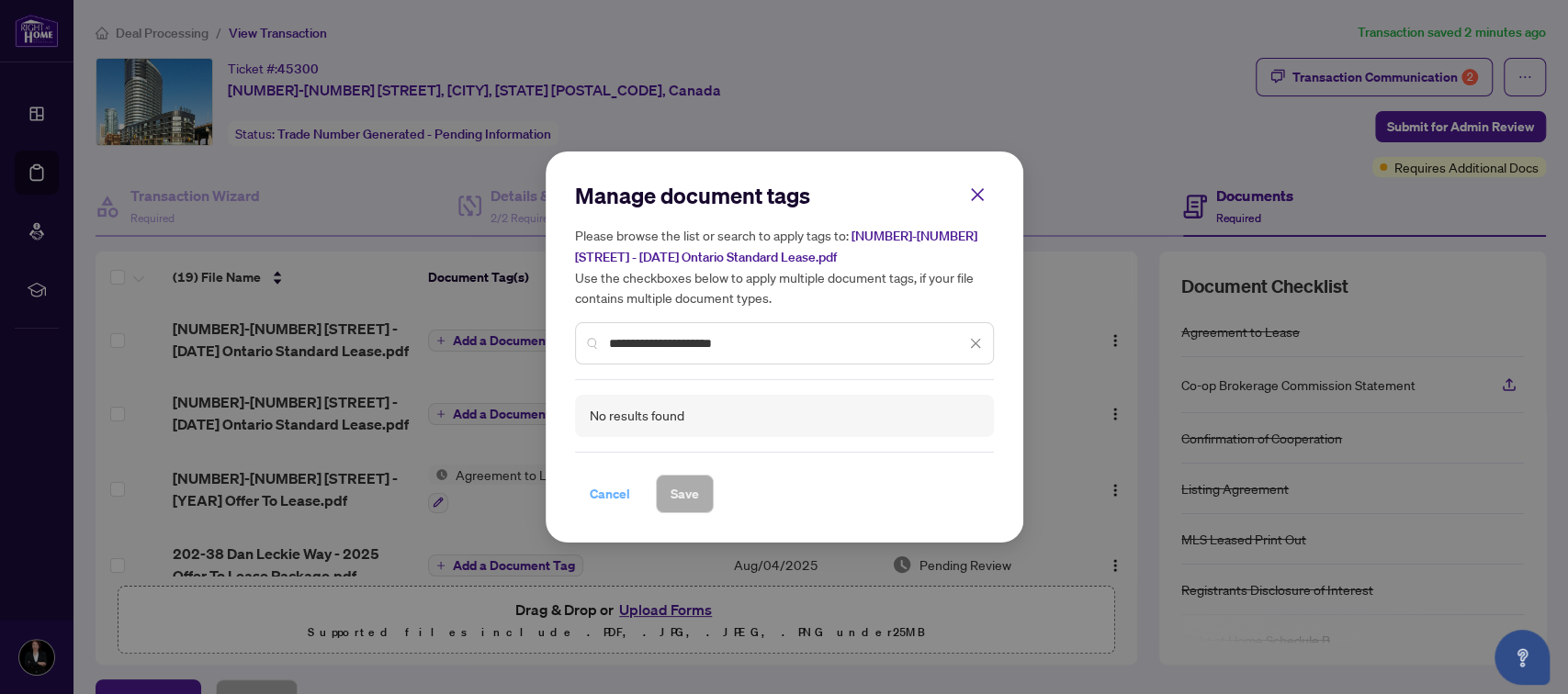 type on "**********" 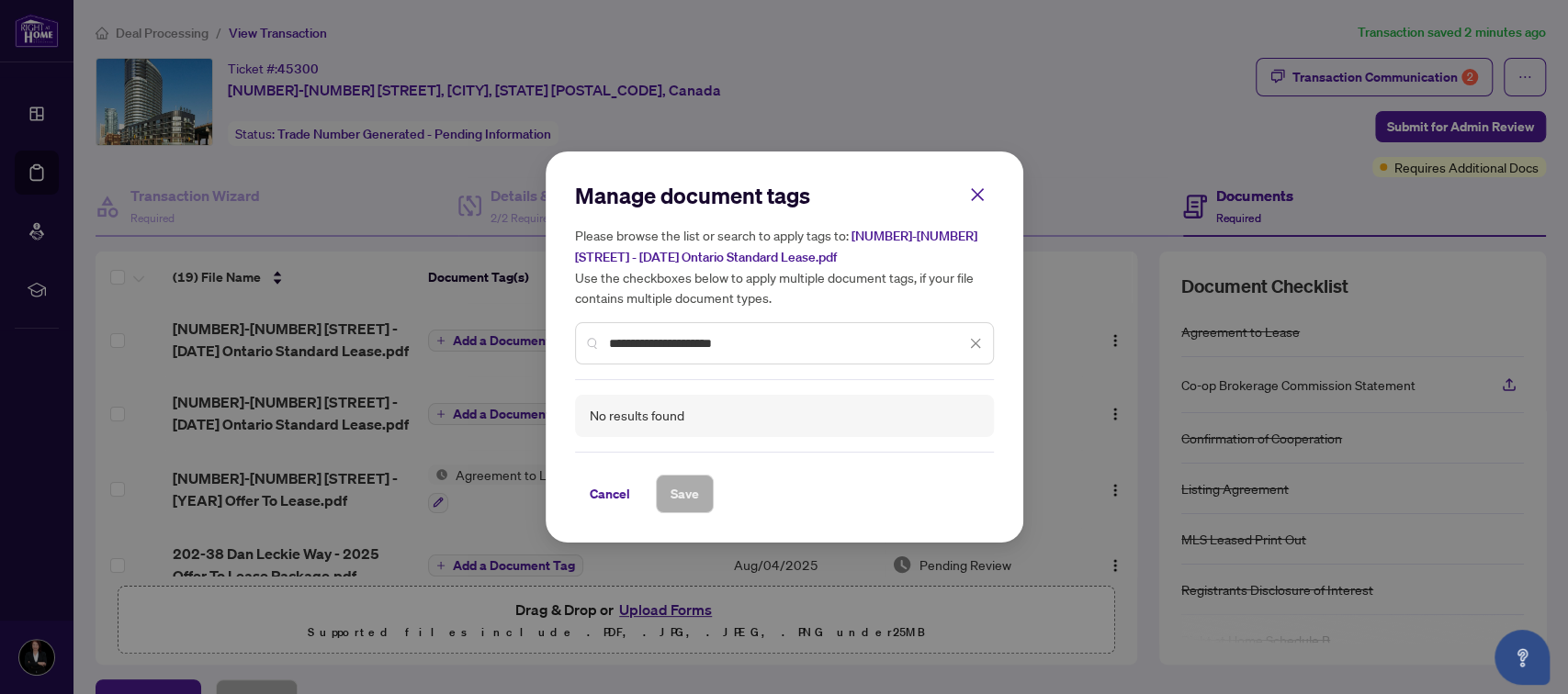 click on "Cancel" at bounding box center (610, 494) 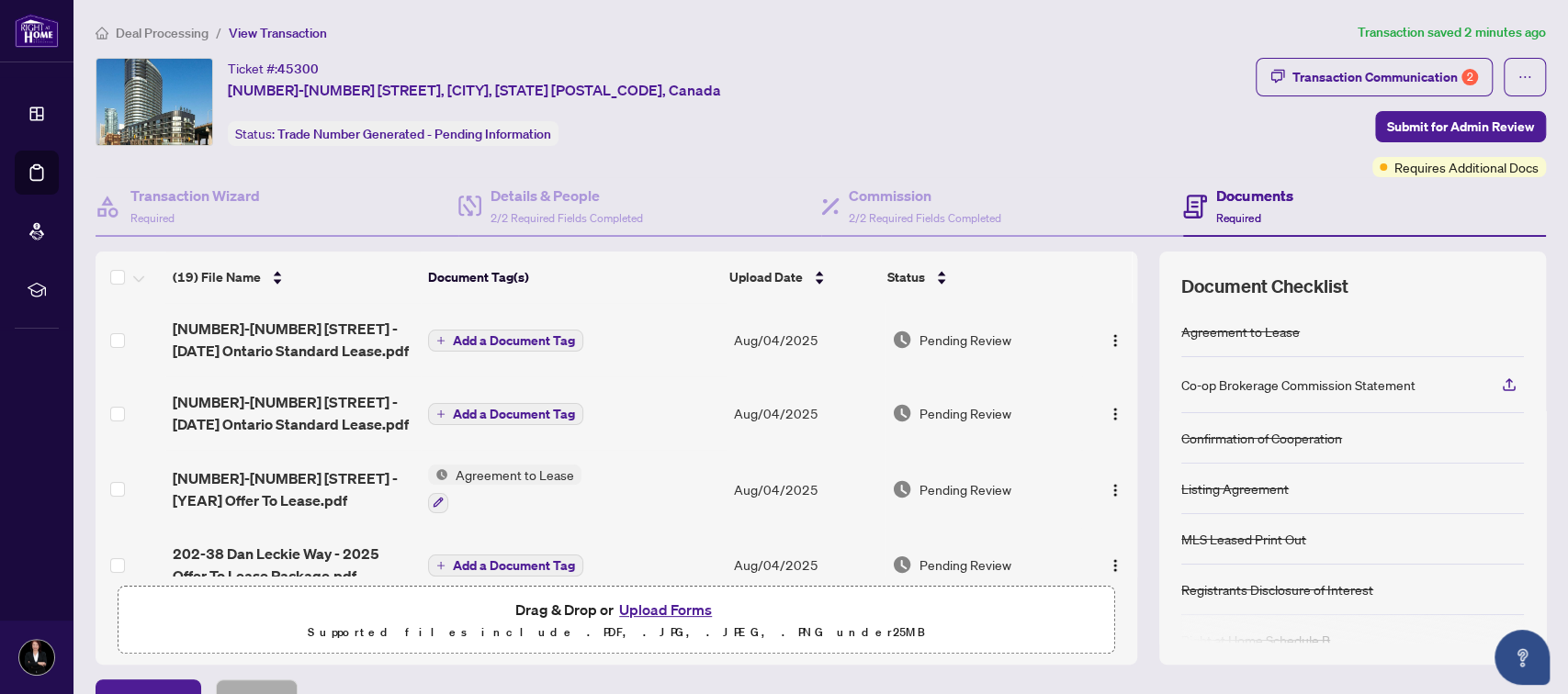click on "Add a Document Tag" at bounding box center [513, 414] 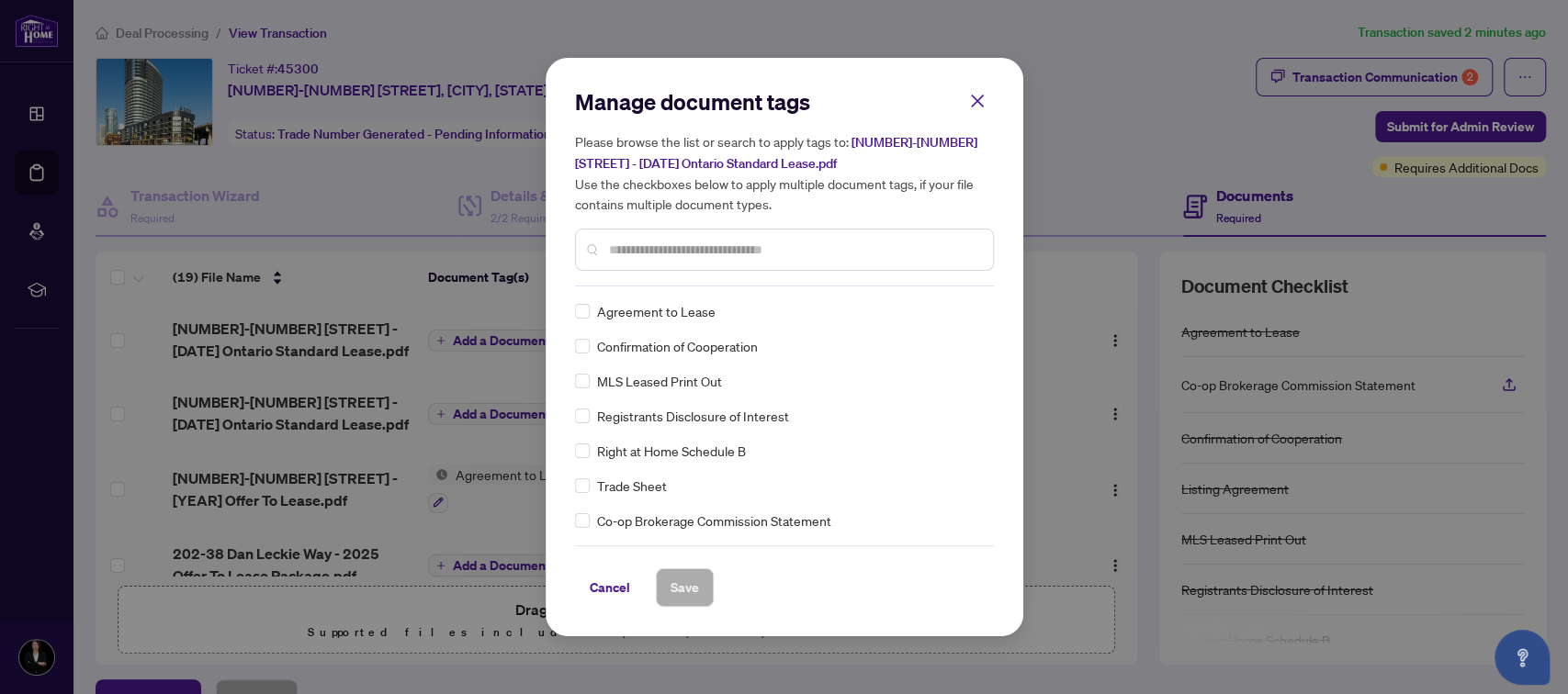 drag, startPoint x: 984, startPoint y: 100, endPoint x: 975, endPoint y: 102, distance: 9.219544 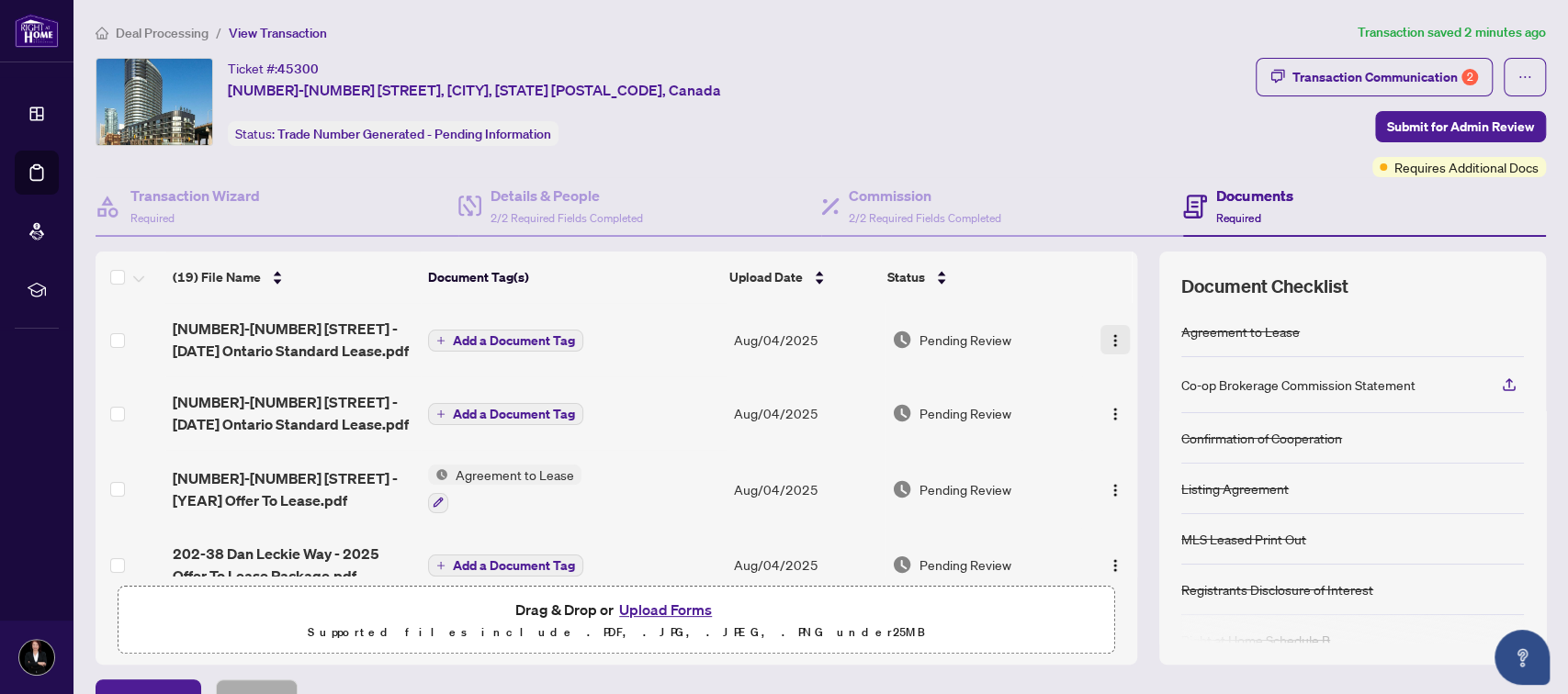 click at bounding box center [1115, 341] 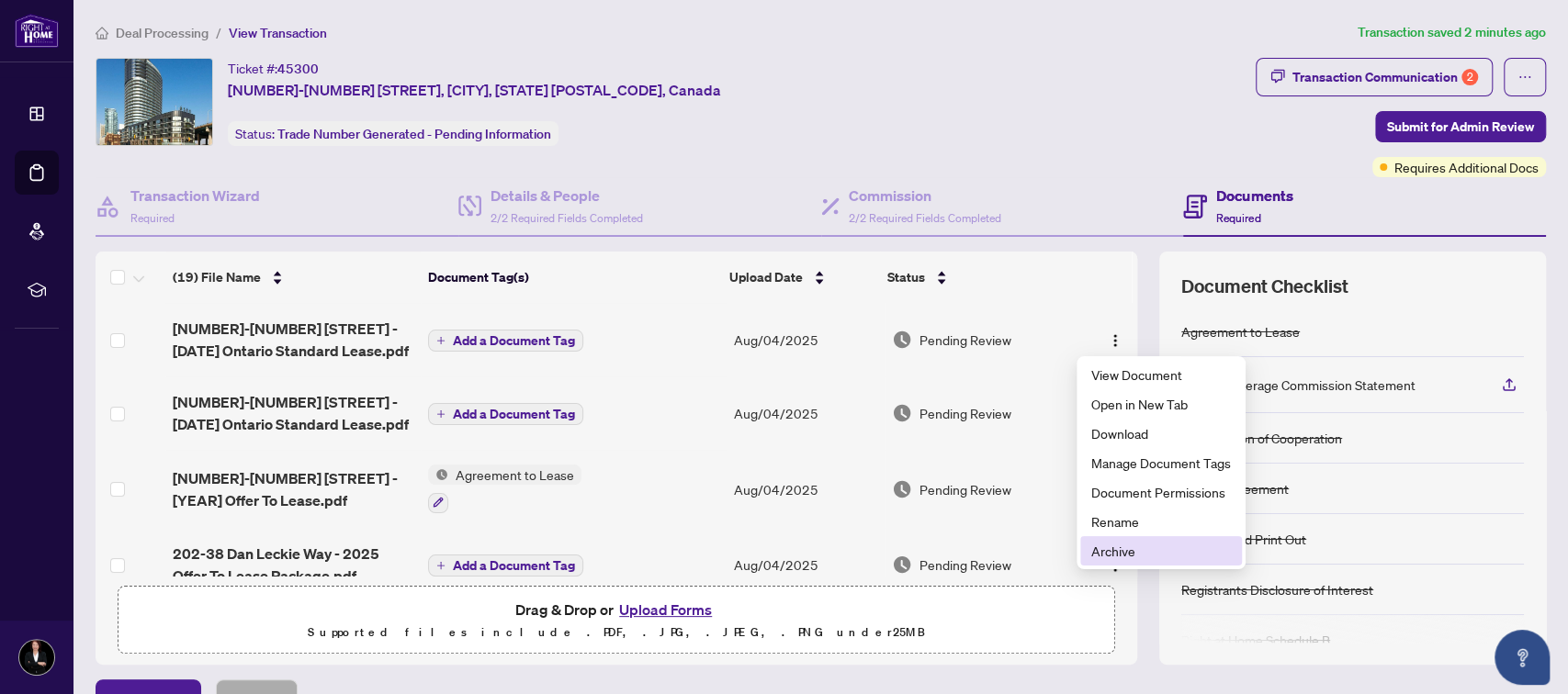 click on "Archive" at bounding box center [1161, 551] 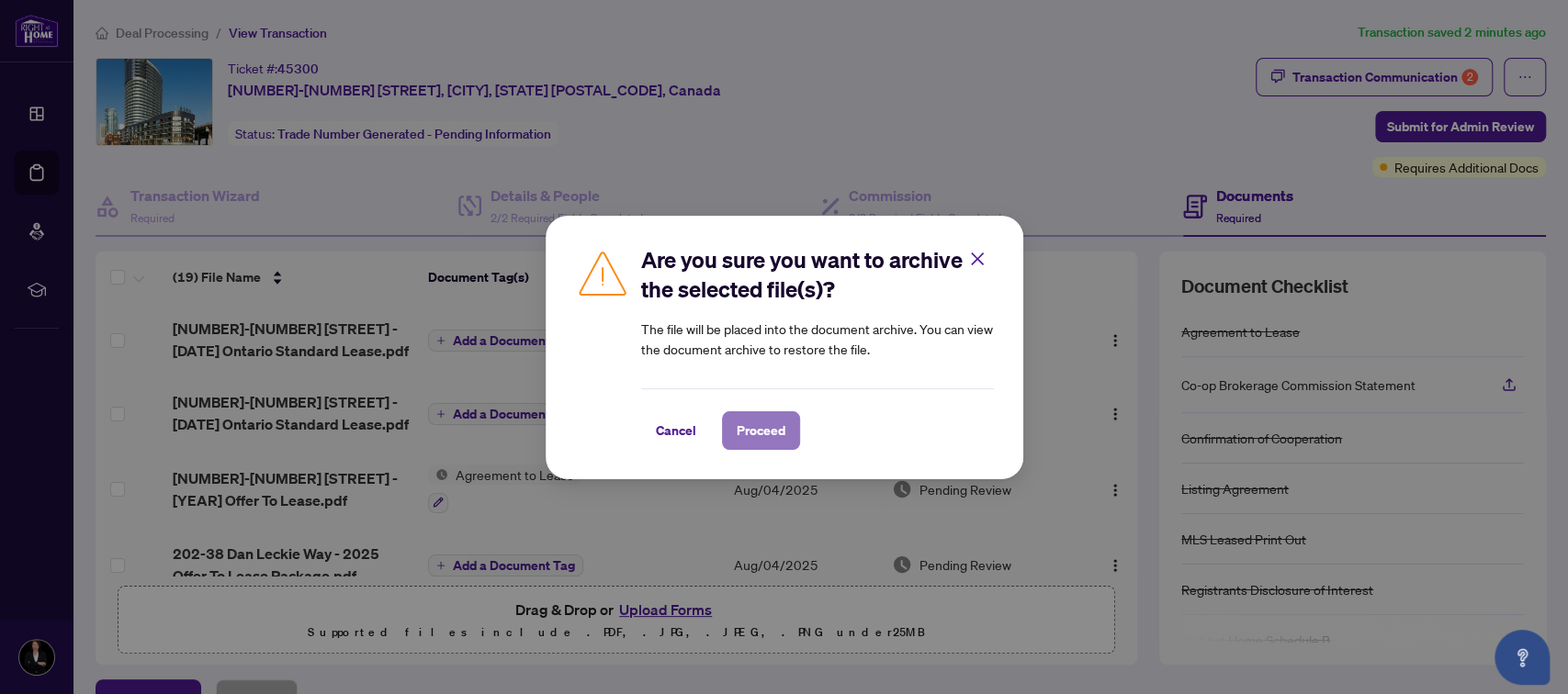 click on "Proceed" at bounding box center [761, 431] 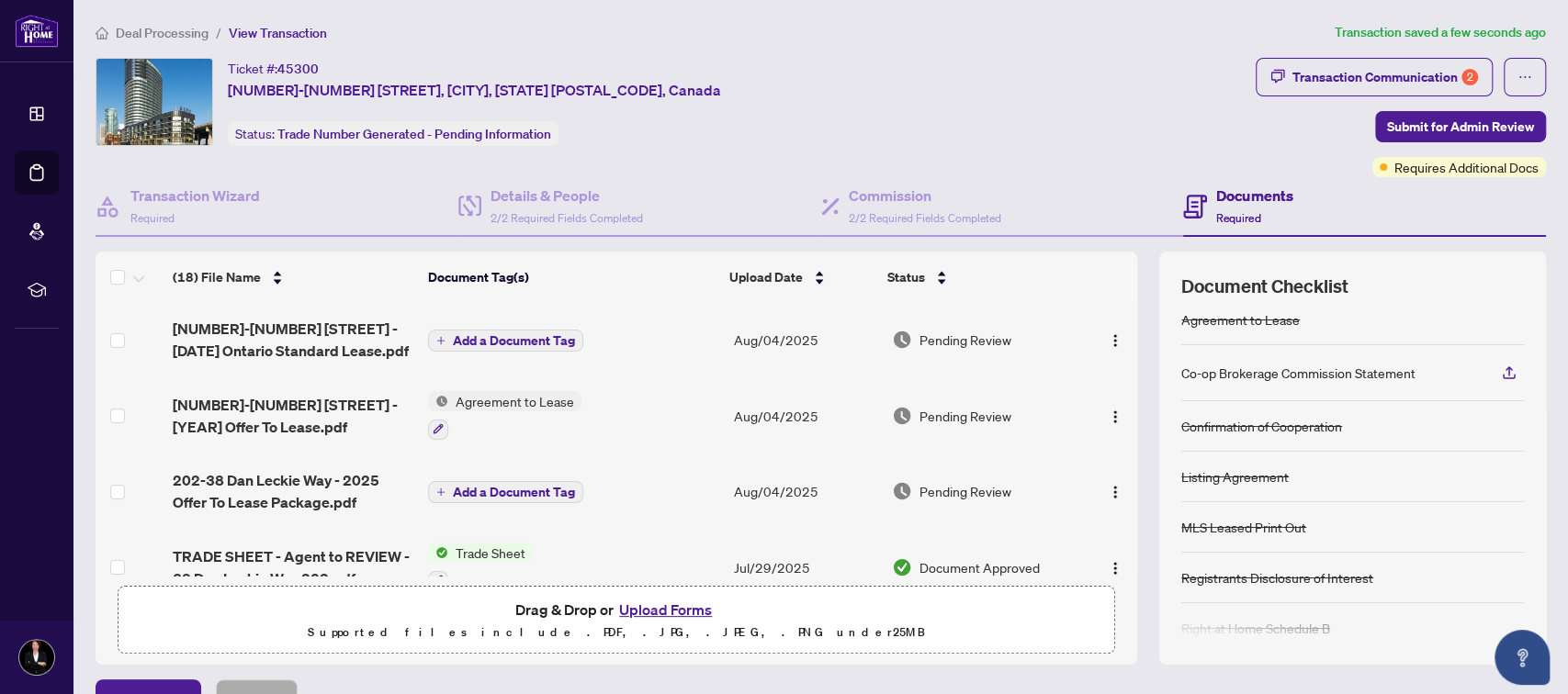 scroll, scrollTop: 0, scrollLeft: 0, axis: both 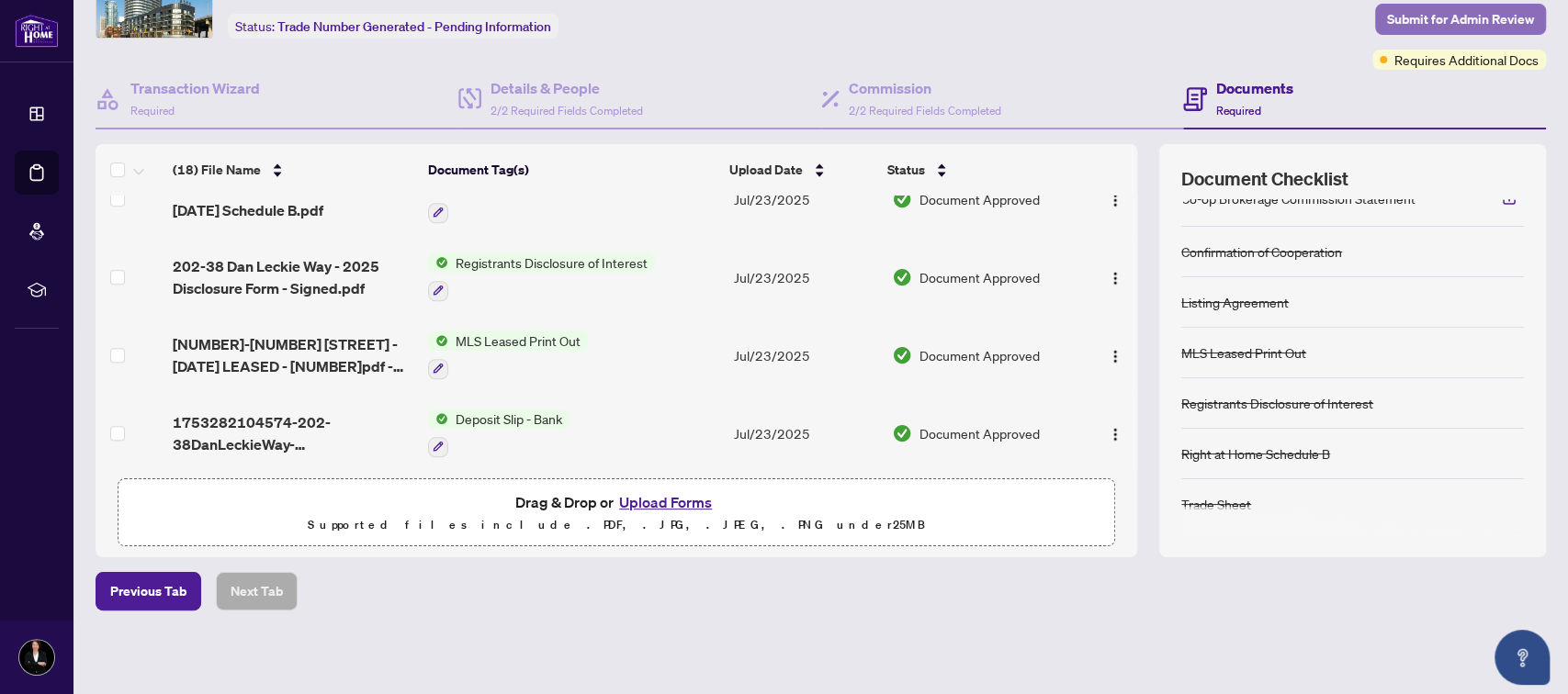 click on "Submit for Admin Review" at bounding box center [1461, 19] 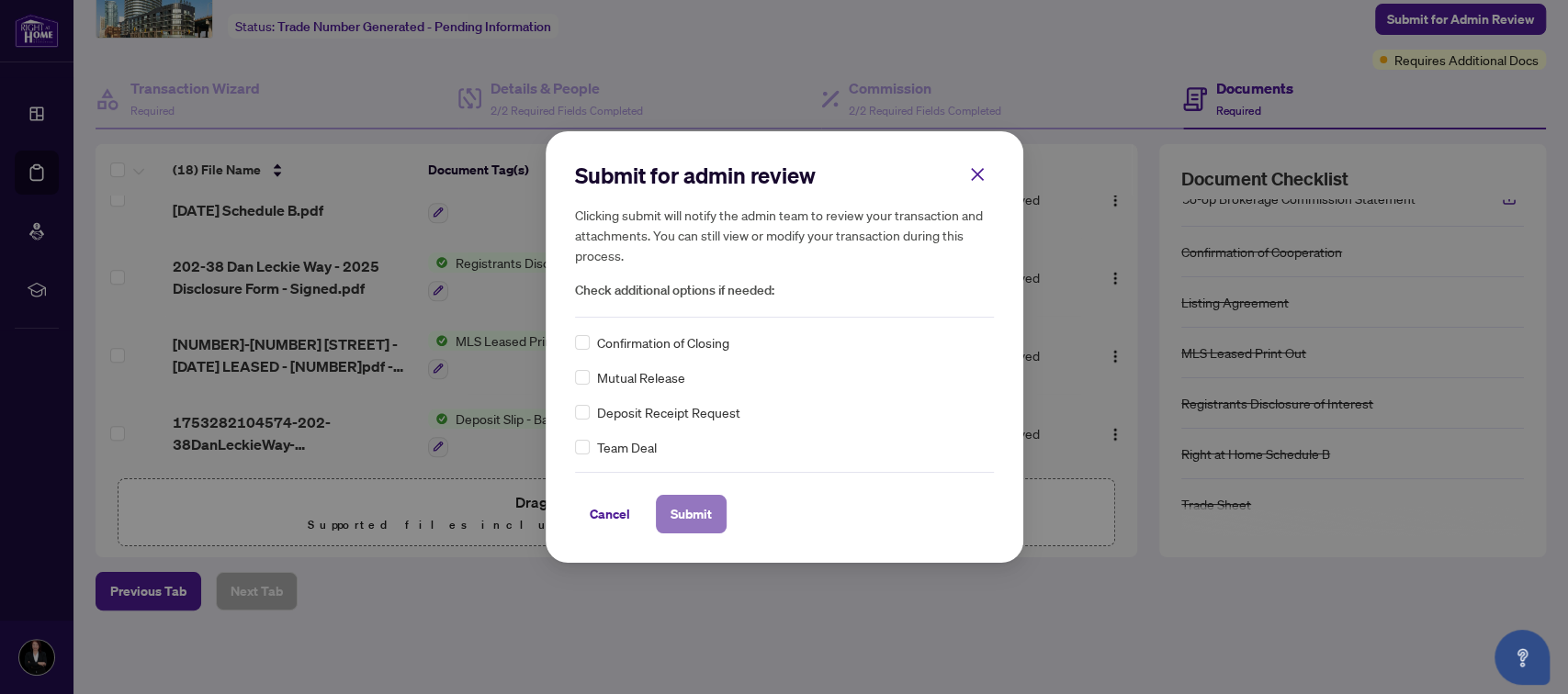 click on "Submit" at bounding box center [691, 514] 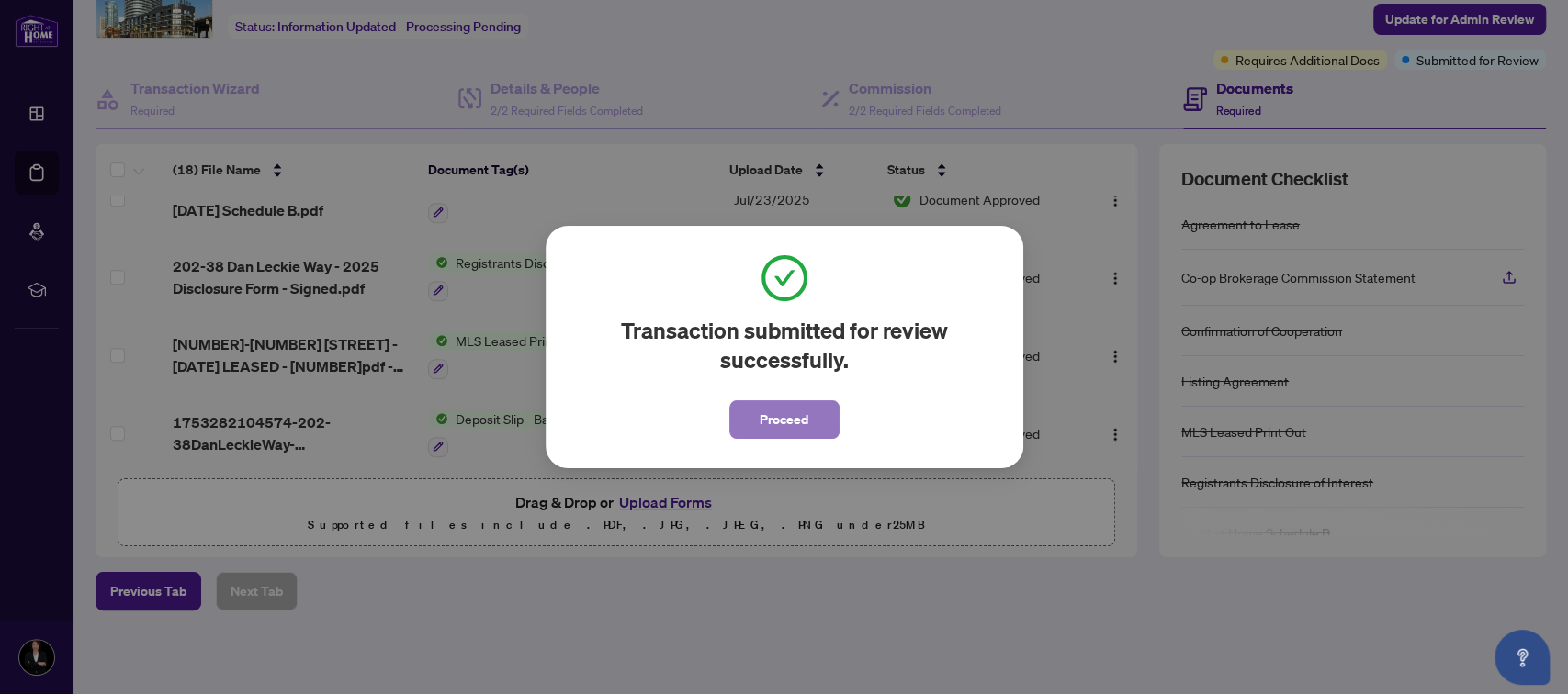 click on "Proceed" at bounding box center [784, 420] 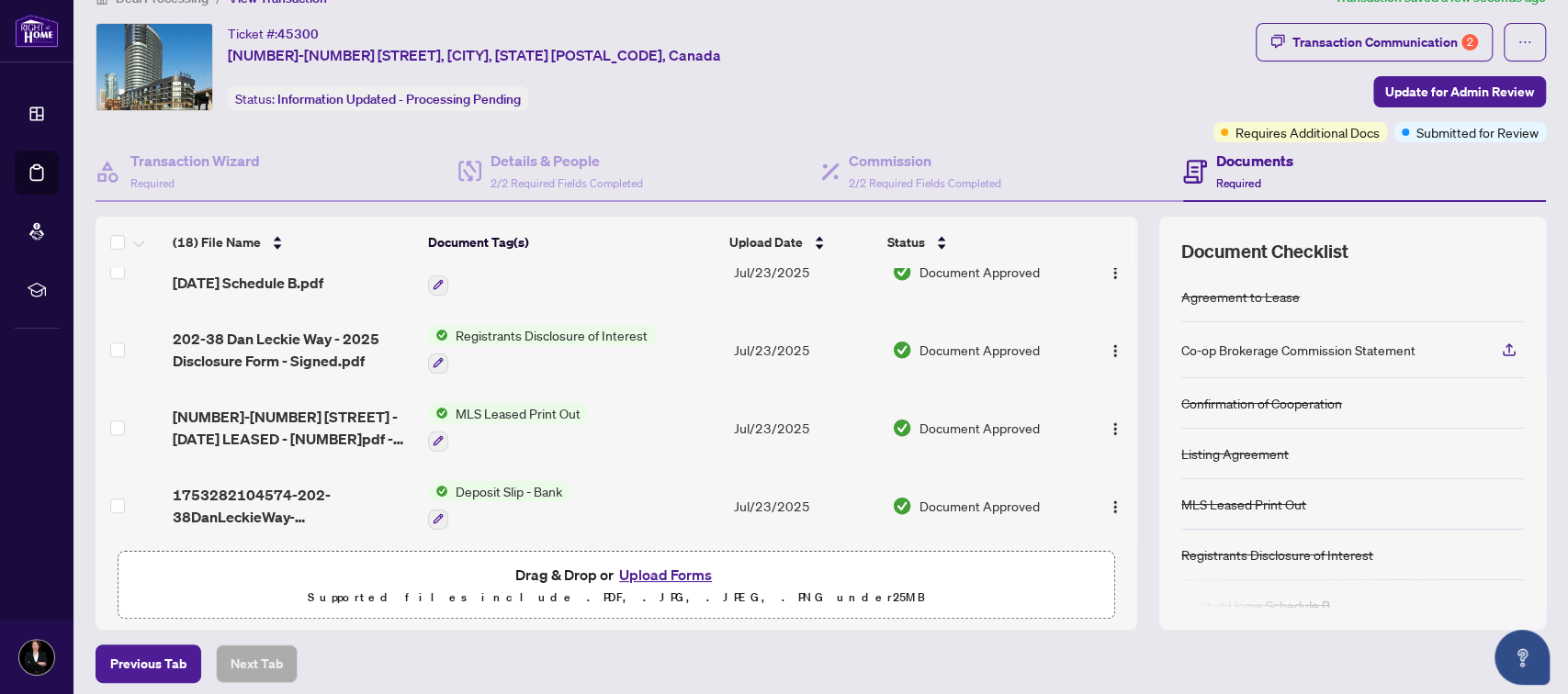 scroll, scrollTop: 0, scrollLeft: 0, axis: both 